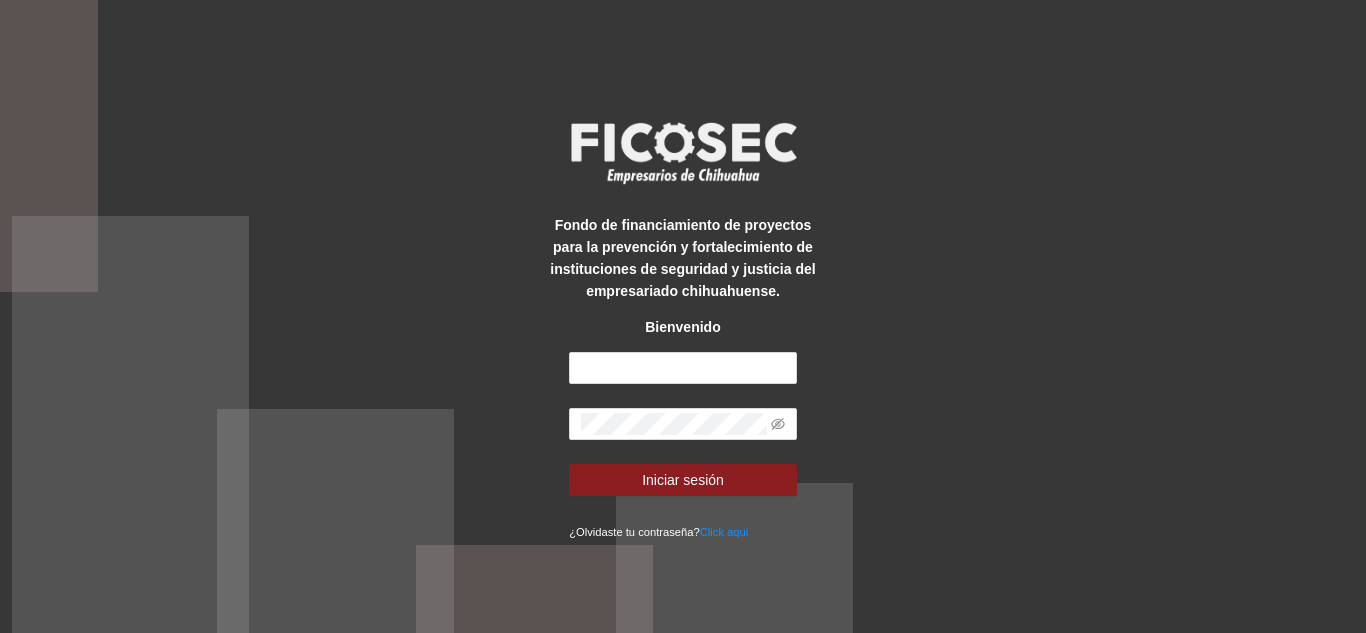 scroll, scrollTop: 0, scrollLeft: 0, axis: both 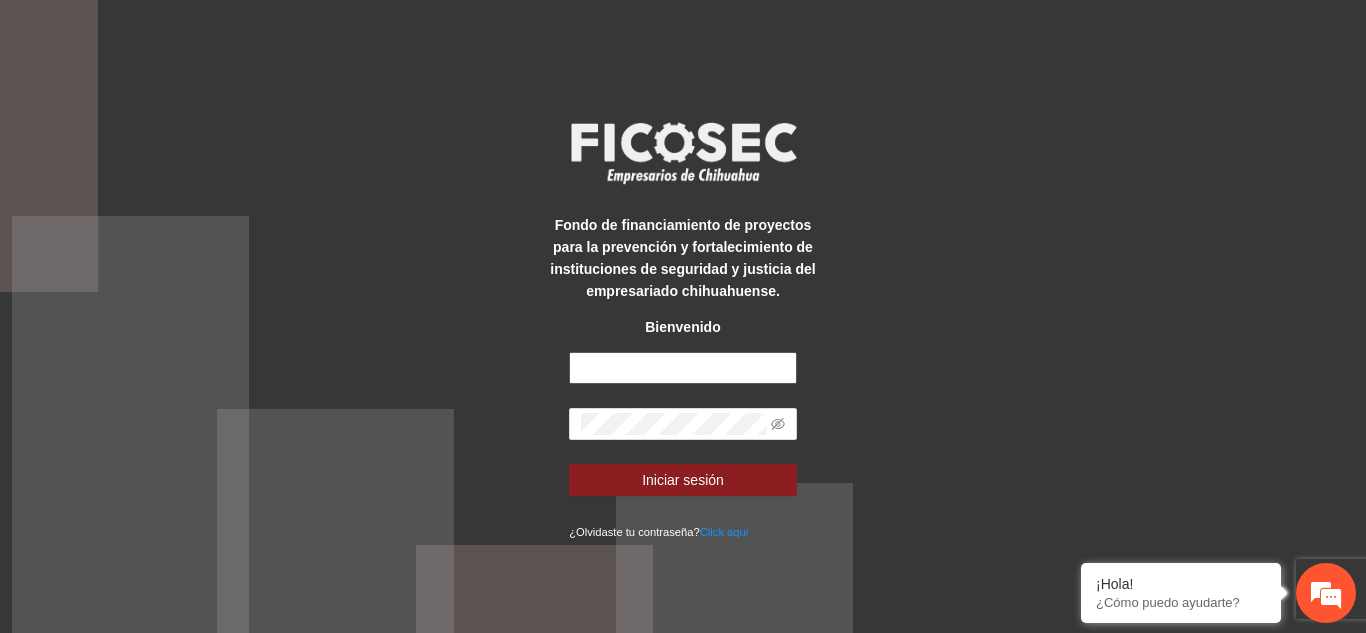 click at bounding box center (683, 368) 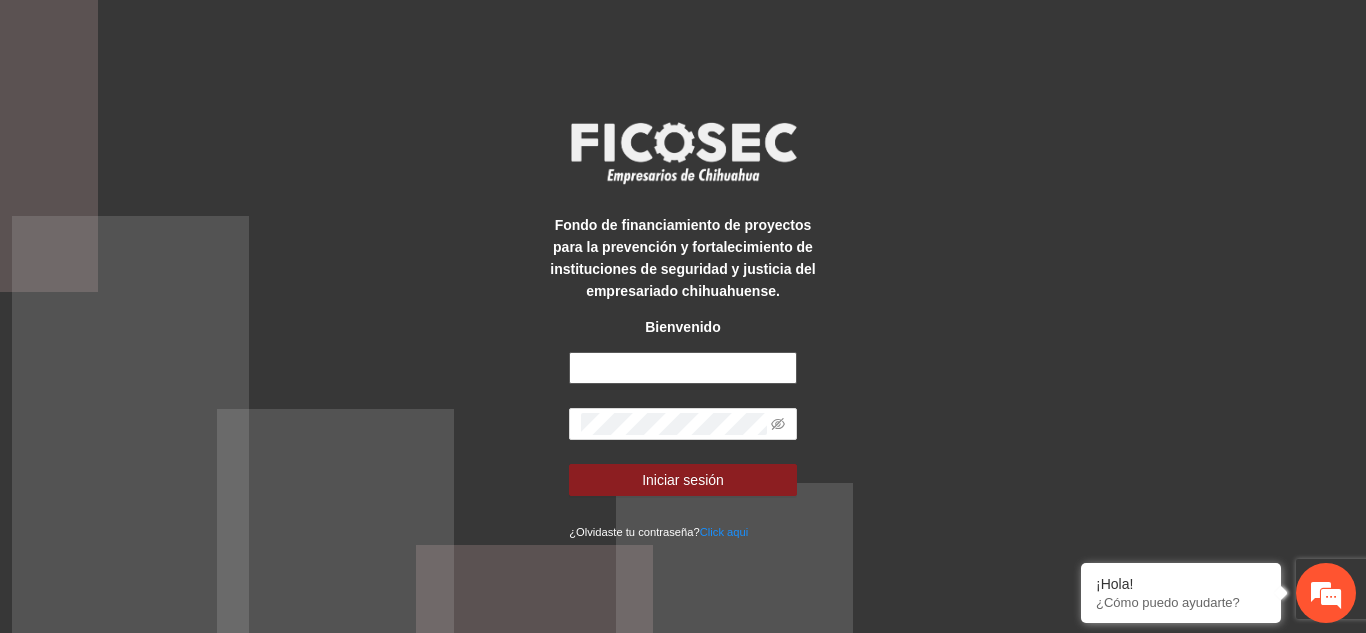 type on "**********" 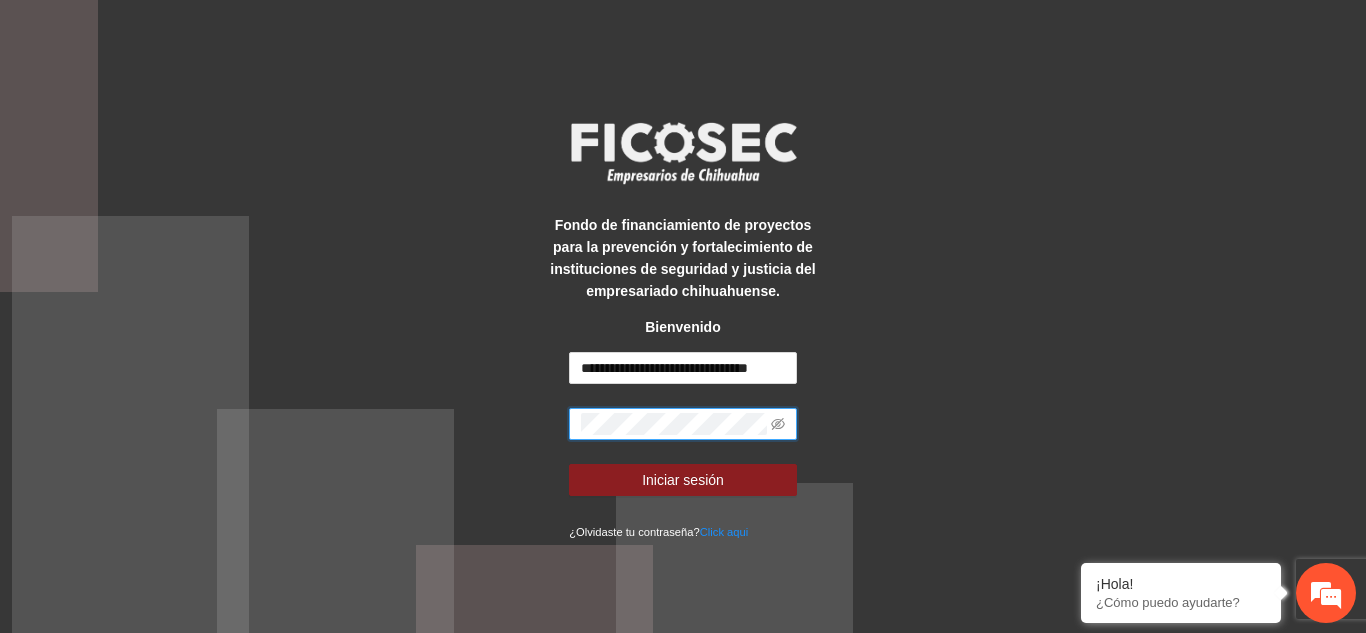 click on "Iniciar sesión" at bounding box center (683, 480) 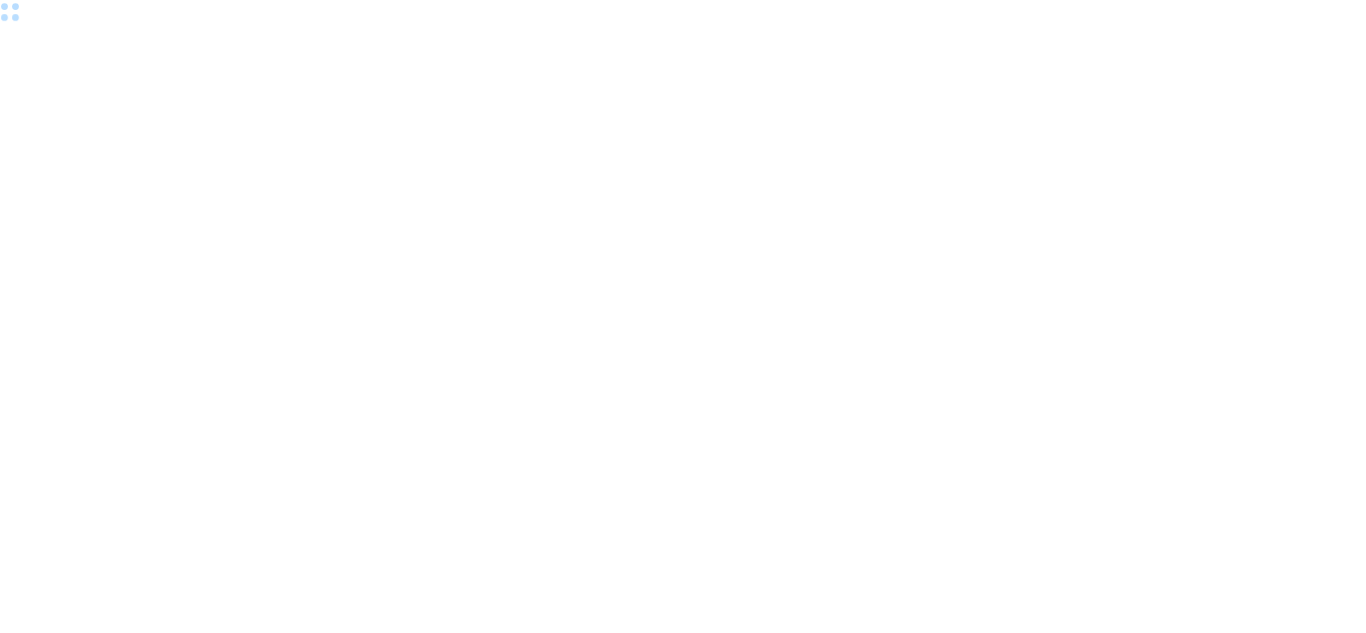 scroll, scrollTop: 0, scrollLeft: 0, axis: both 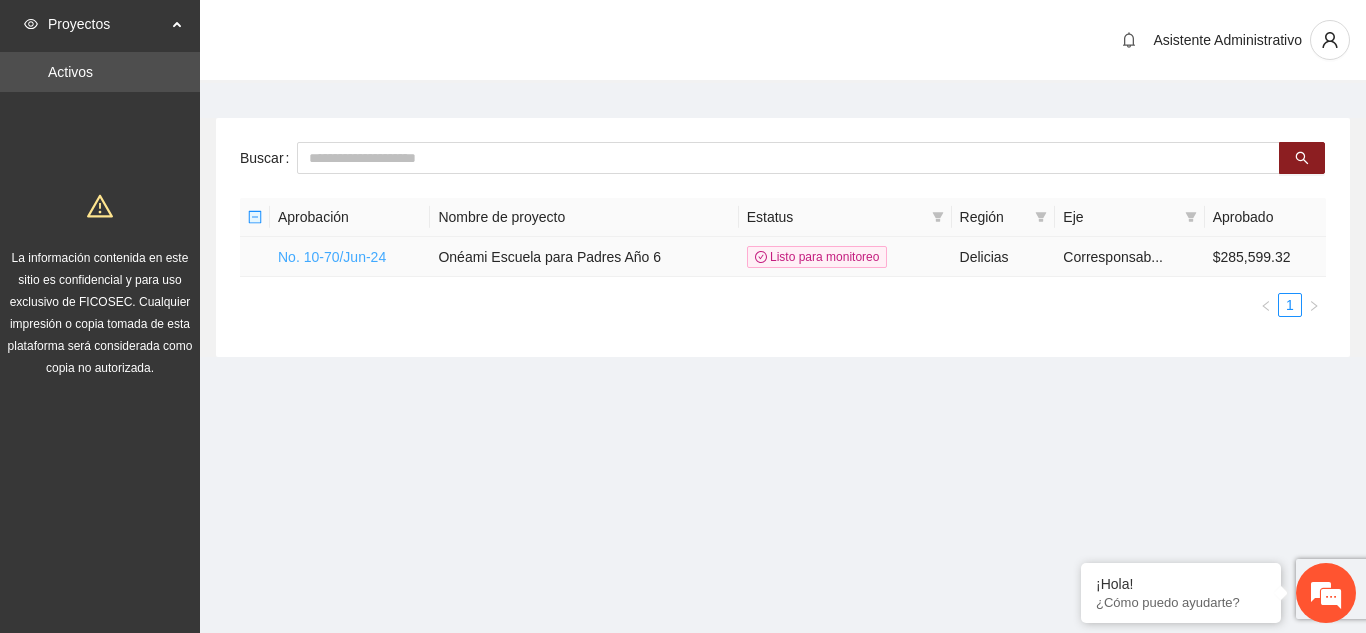 click on "No. 10-70/Jun-24" at bounding box center (332, 257) 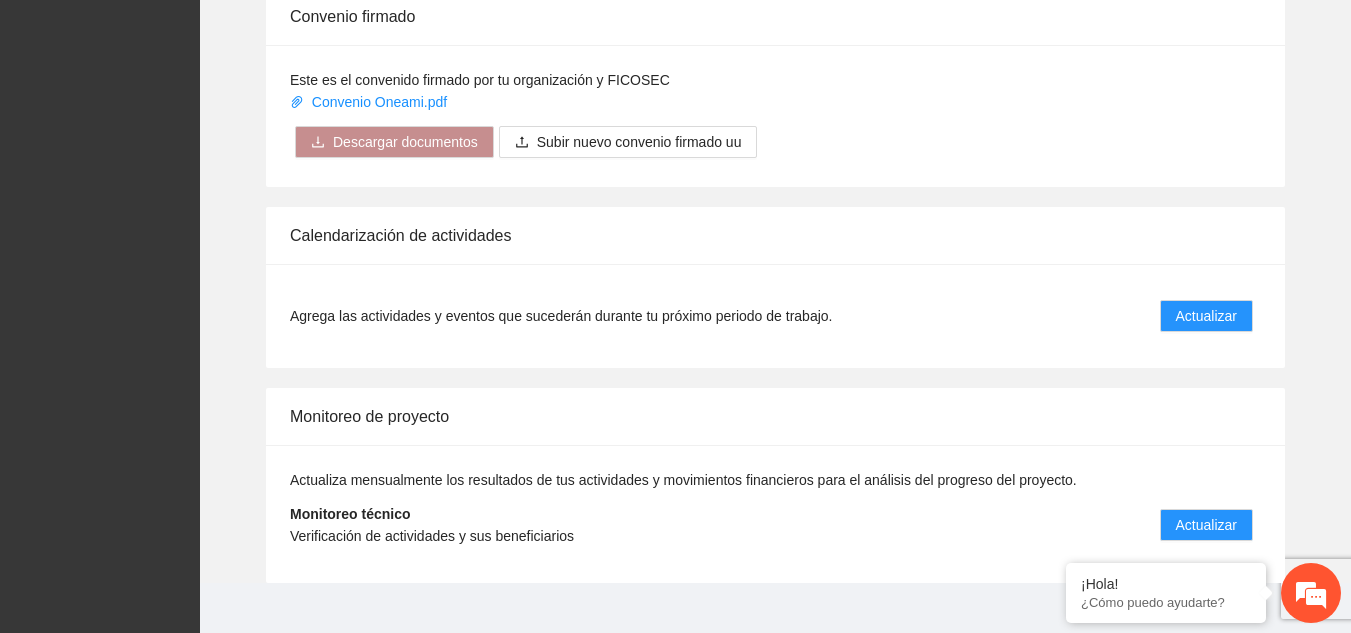 scroll, scrollTop: 1828, scrollLeft: 0, axis: vertical 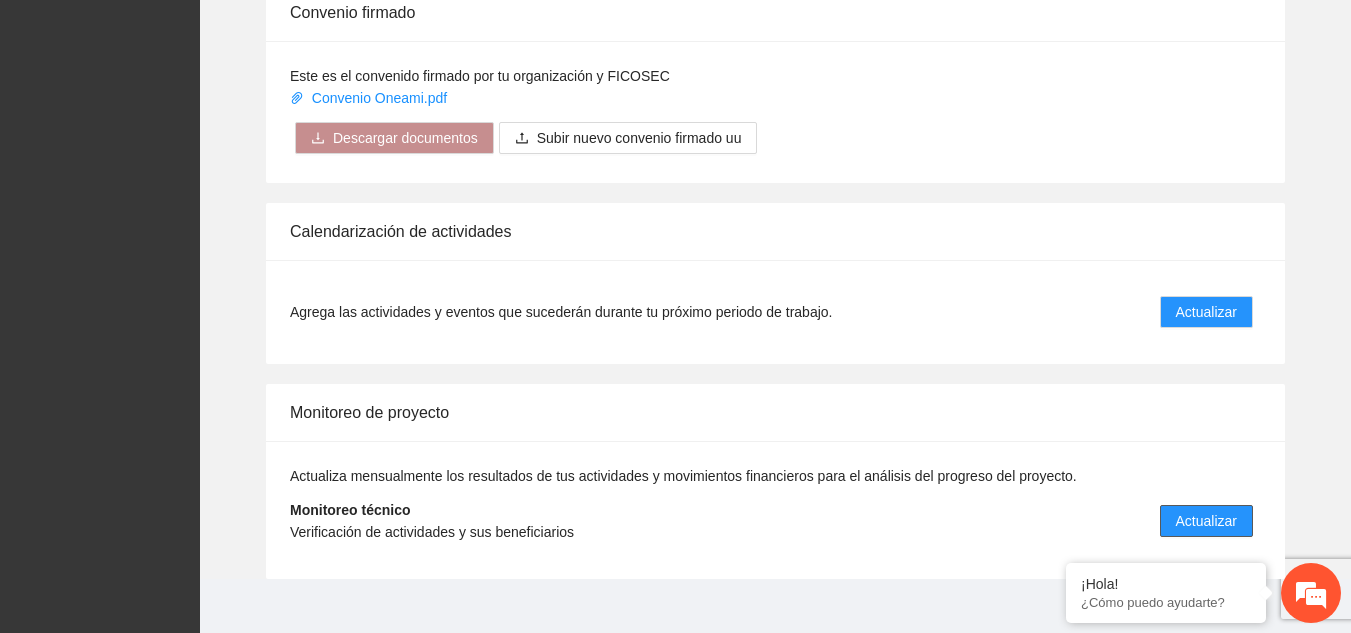 click on "Actualizar" at bounding box center (1206, 521) 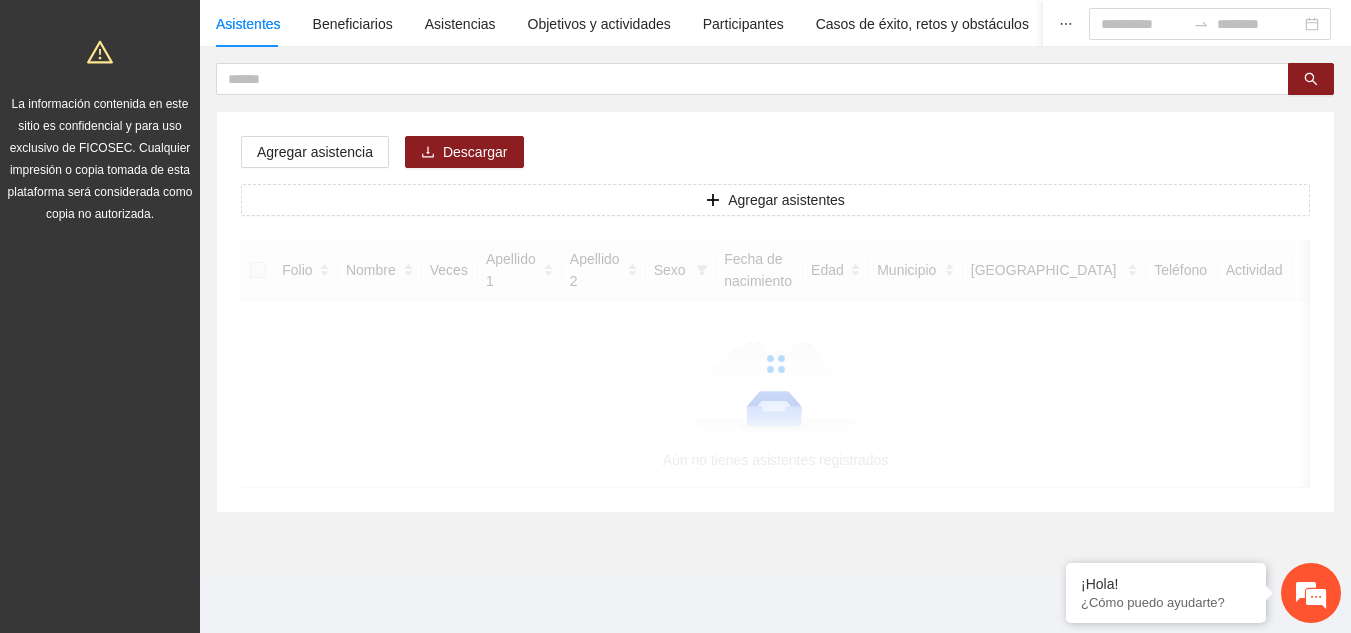 scroll, scrollTop: 0, scrollLeft: 0, axis: both 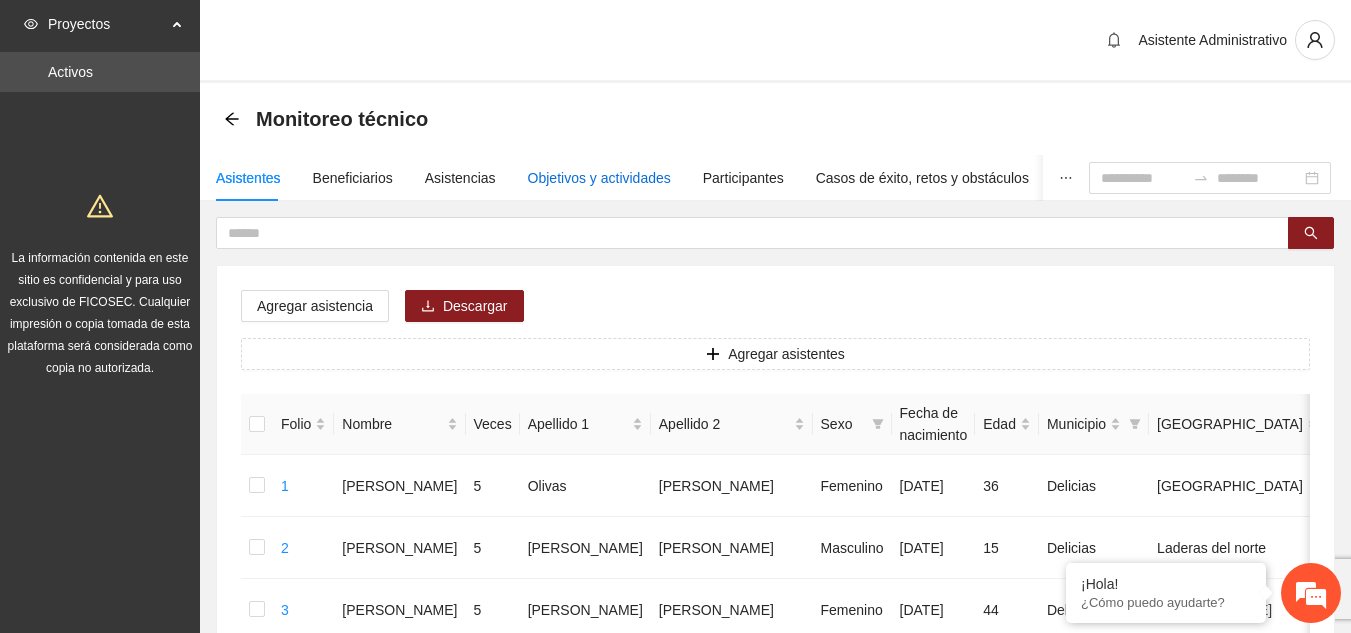 click on "Objetivos y actividades" at bounding box center [599, 178] 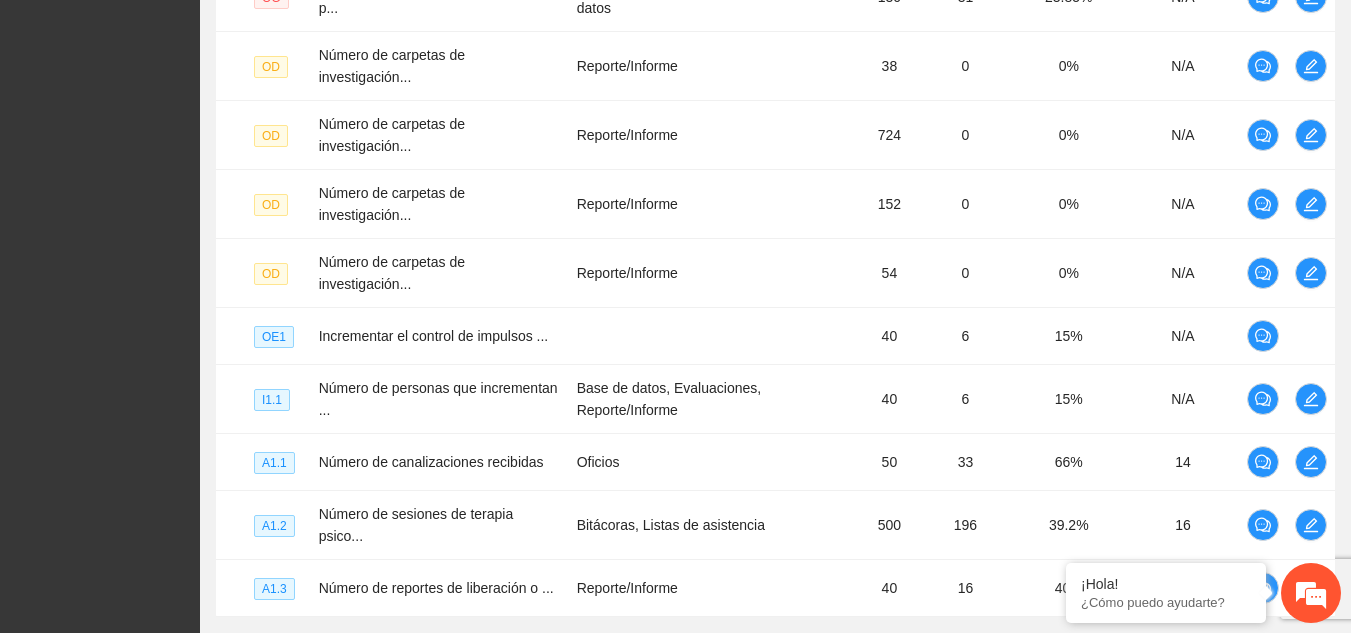 scroll, scrollTop: 591, scrollLeft: 0, axis: vertical 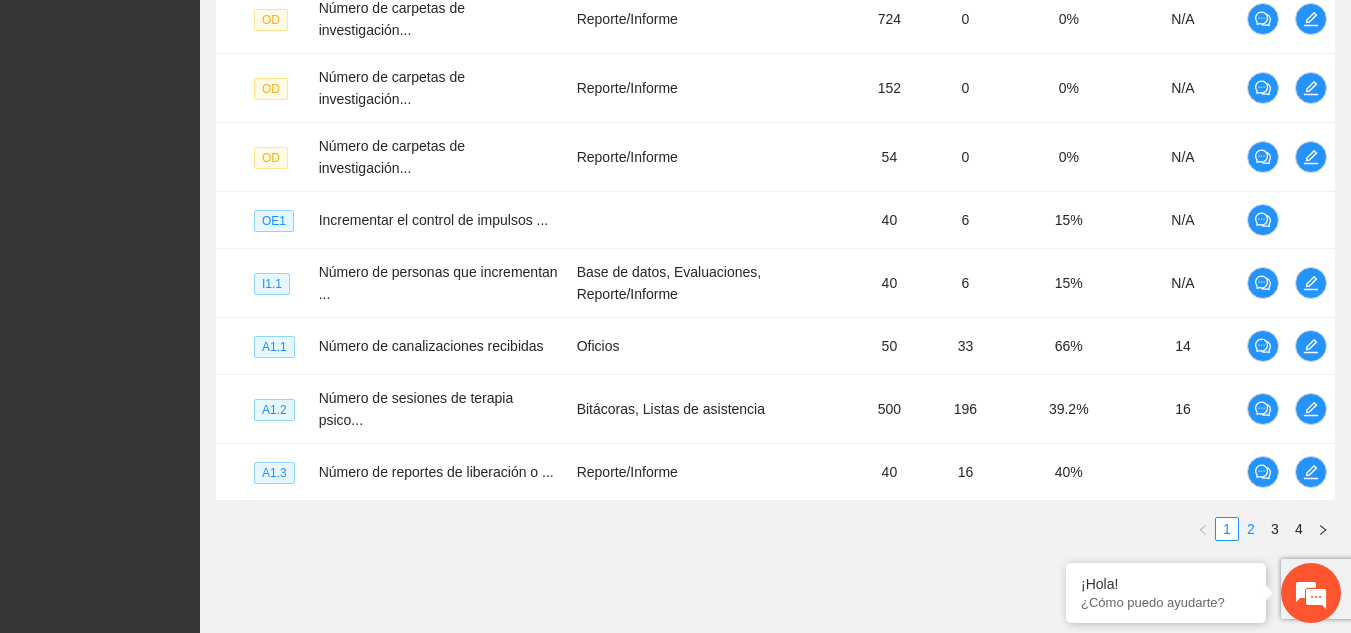 click on "2" at bounding box center [1251, 529] 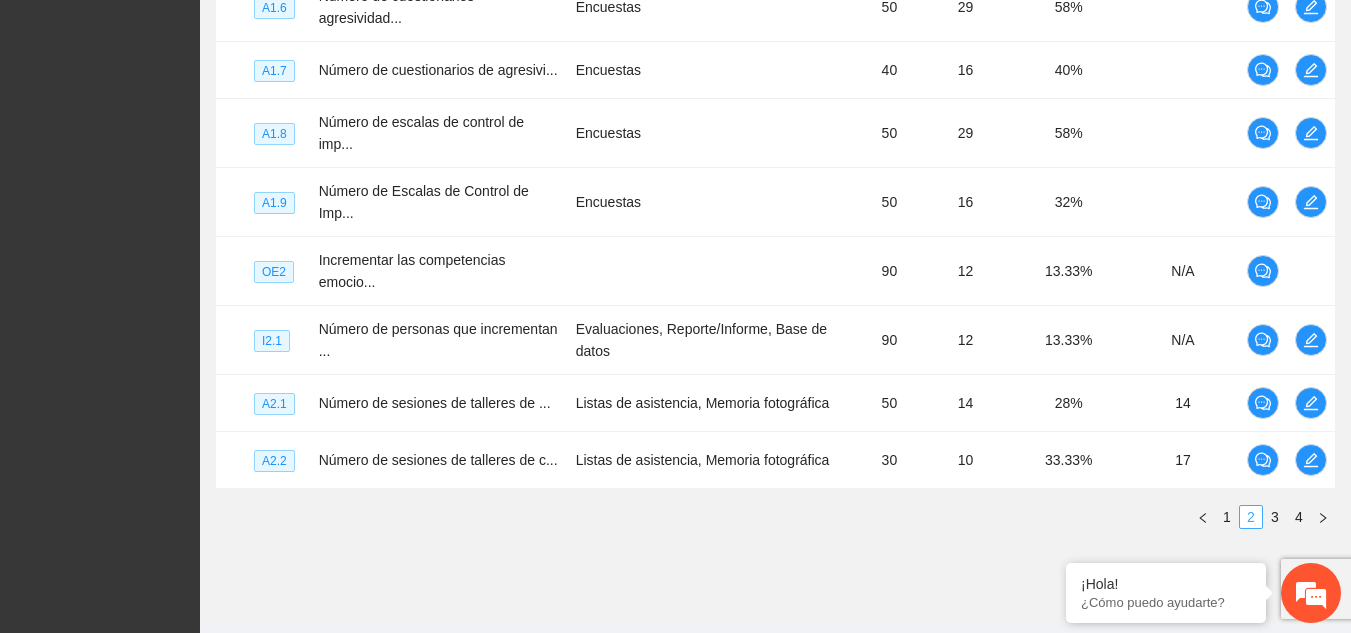 click on "Nivel Indicador Medio de verificación Meta Real Cumplimiento Participantes                     A1.4 Número de seguimientos.  Bitácoras 50 57 100% A1.5 Número de encuestas de Satisfacción... Encuestas, Base de datos 40 16 40% 16 A1.6 Número de cuestionarios agresividad... Encuestas 50 29 58% A1.7 Número de cuestionarios de agresivi... Encuestas 40 16 40% A1.8 Número de escalas de control de imp... Encuestas 50 29 58% A1.9 Número de Escalas de Control de Imp... Encuestas 50 16 32% OE2 Incrementar las competencias emocio... 90 12 13.33% N/A I2.1 Número de personas que incrementan ... Evaluaciones, Reporte/Informe, Base de datos 90 12 13.33% N/A A2.1 Número de  sesiones de talleres de ... Listas de asistencia, Memoria fotográfica 50 14 28% 14 A2.2 Número de sesiones de talleres de c... Listas de asistencia, Memoria fotográfica 30 10 33.33% 17 1 2 3 4" at bounding box center (775, 164) 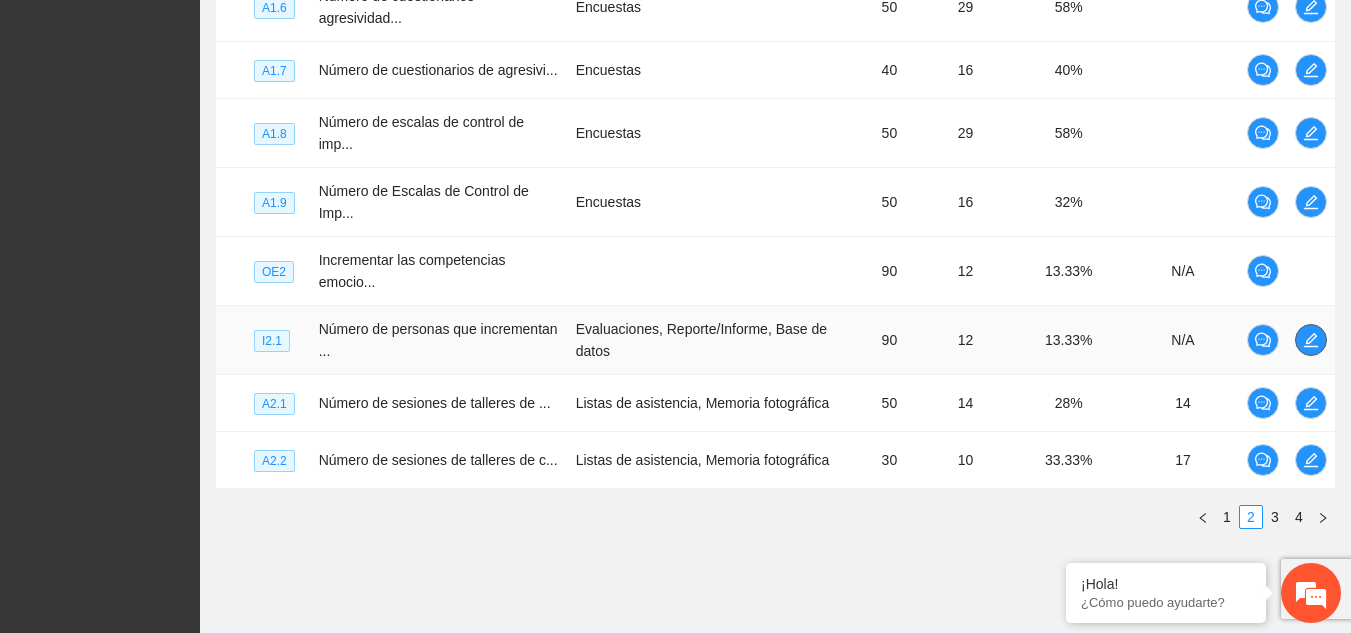 click at bounding box center [1311, 340] 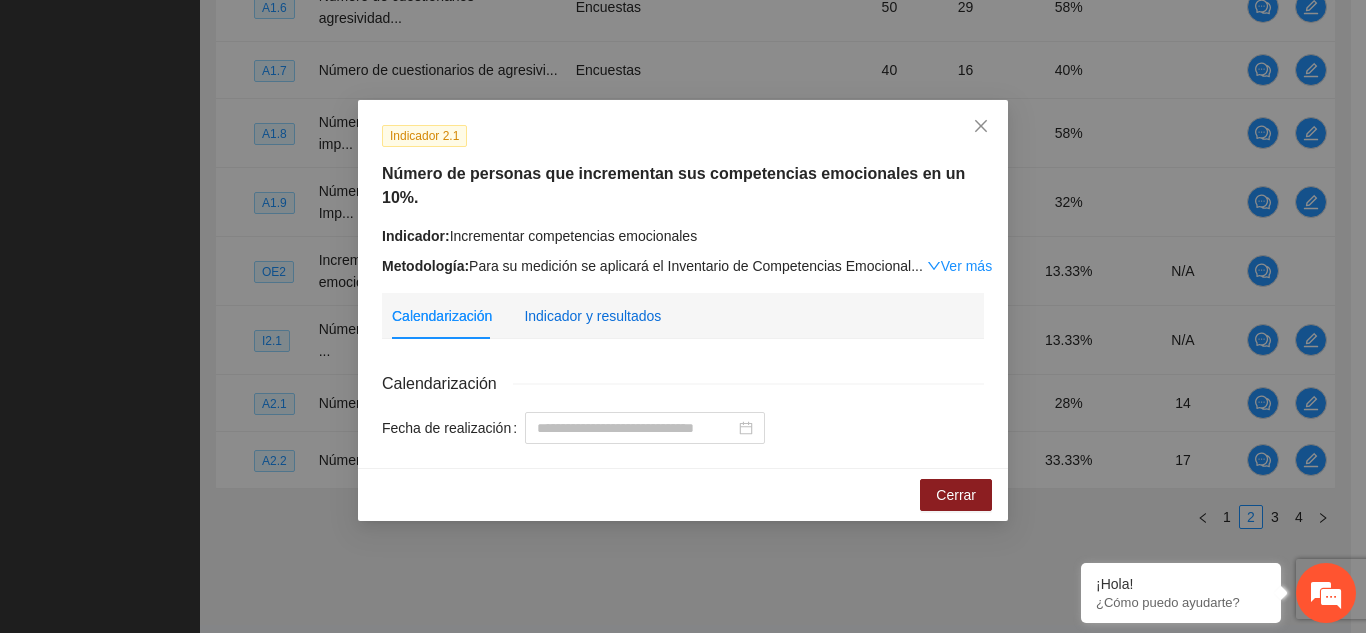 click on "Indicador y resultados" at bounding box center (592, 316) 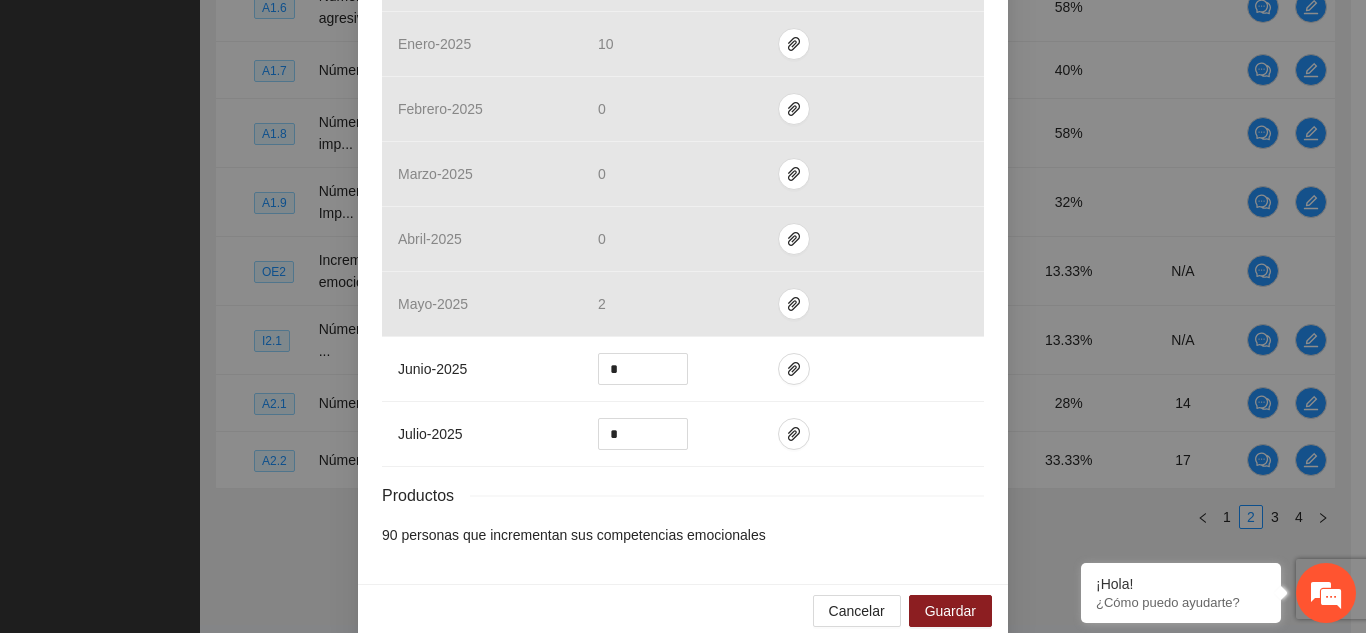 scroll, scrollTop: 862, scrollLeft: 0, axis: vertical 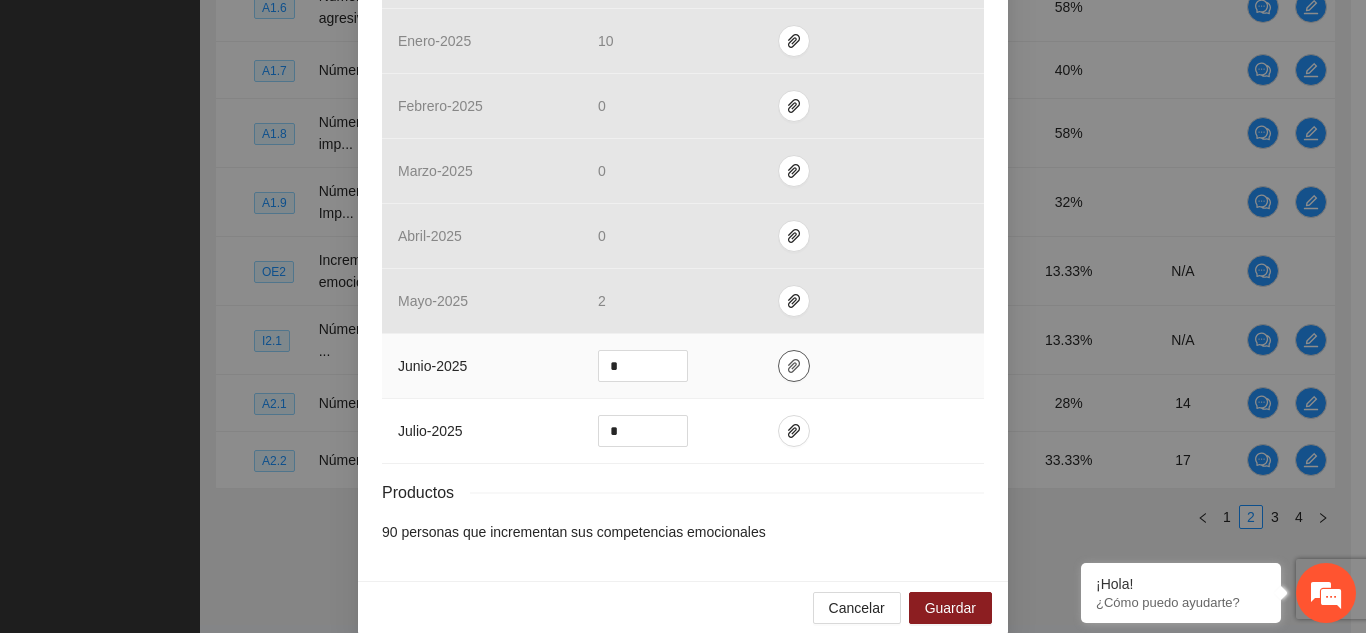 click 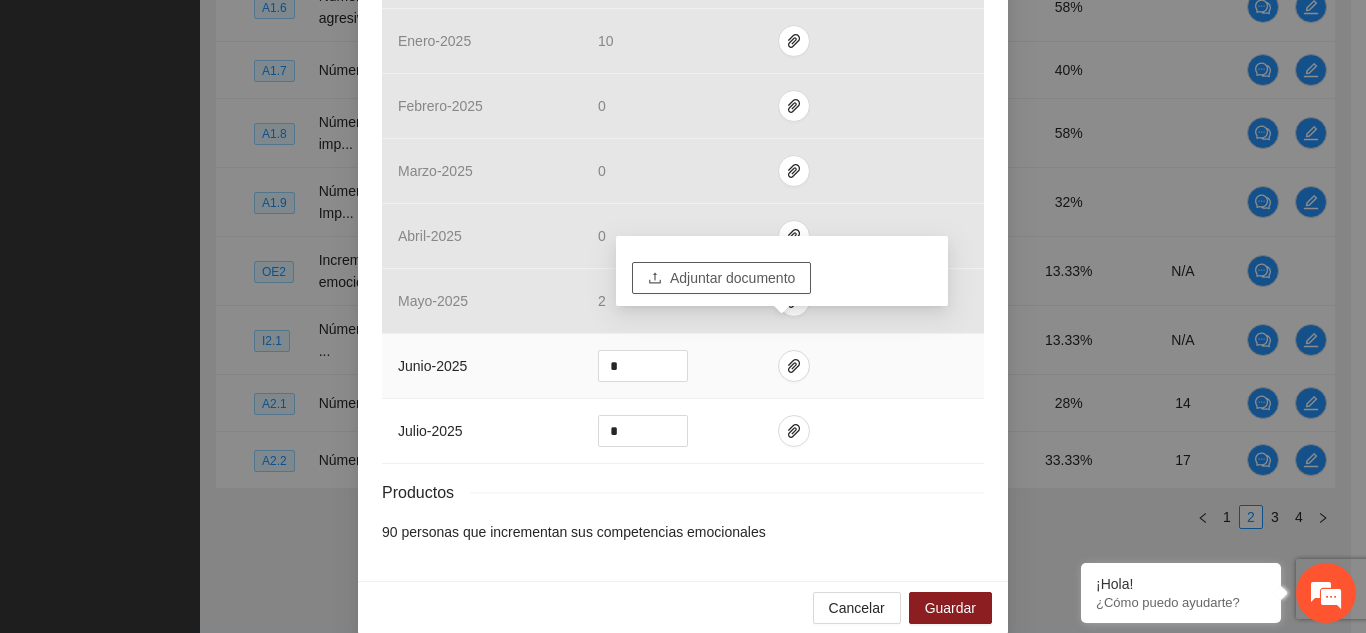 click on "Adjuntar documento" at bounding box center (732, 278) 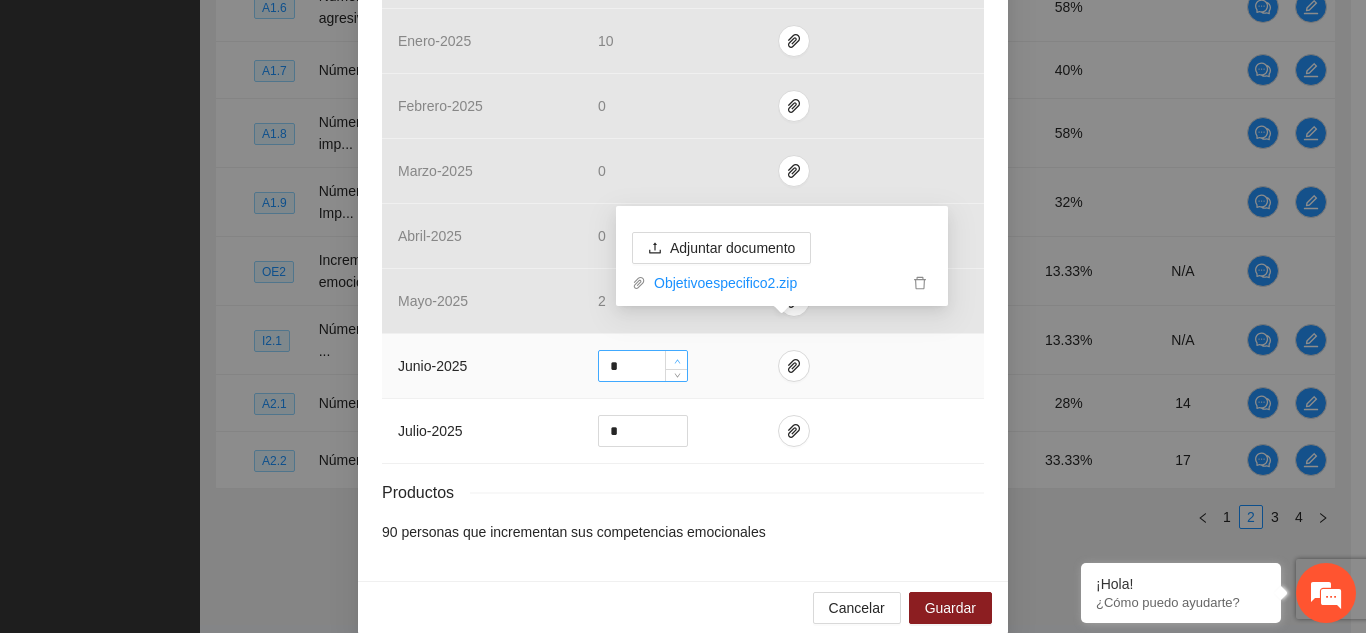 click at bounding box center (677, 361) 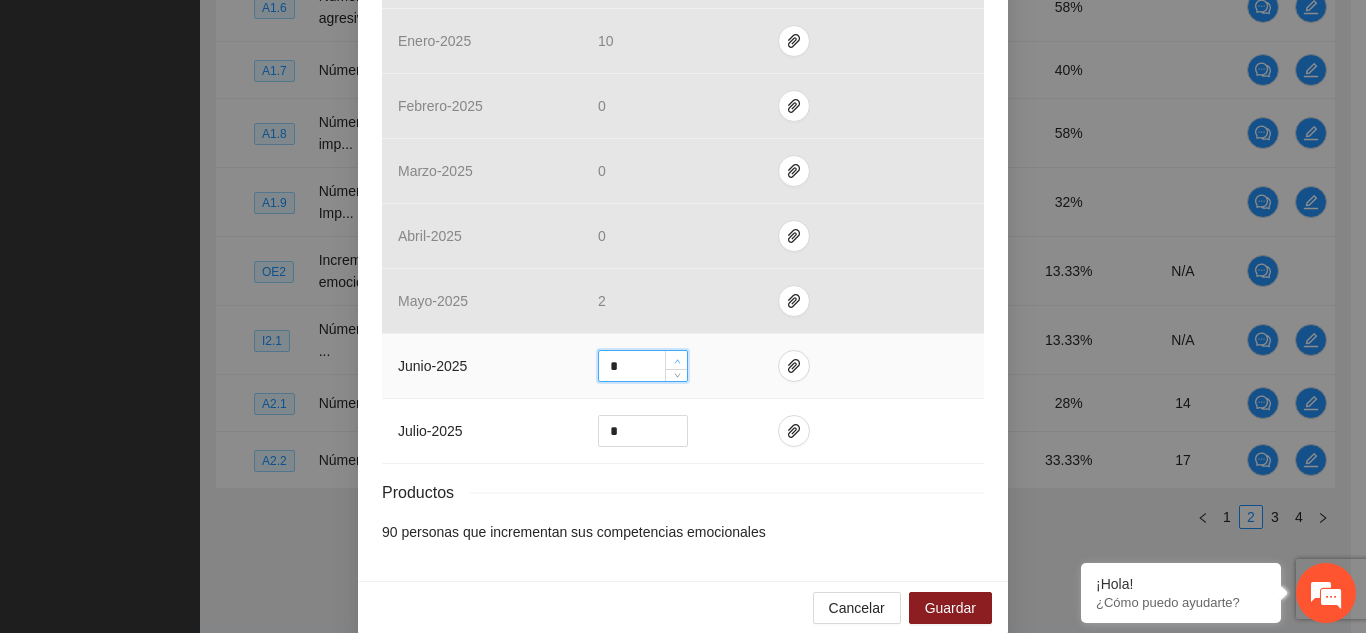 click at bounding box center (677, 361) 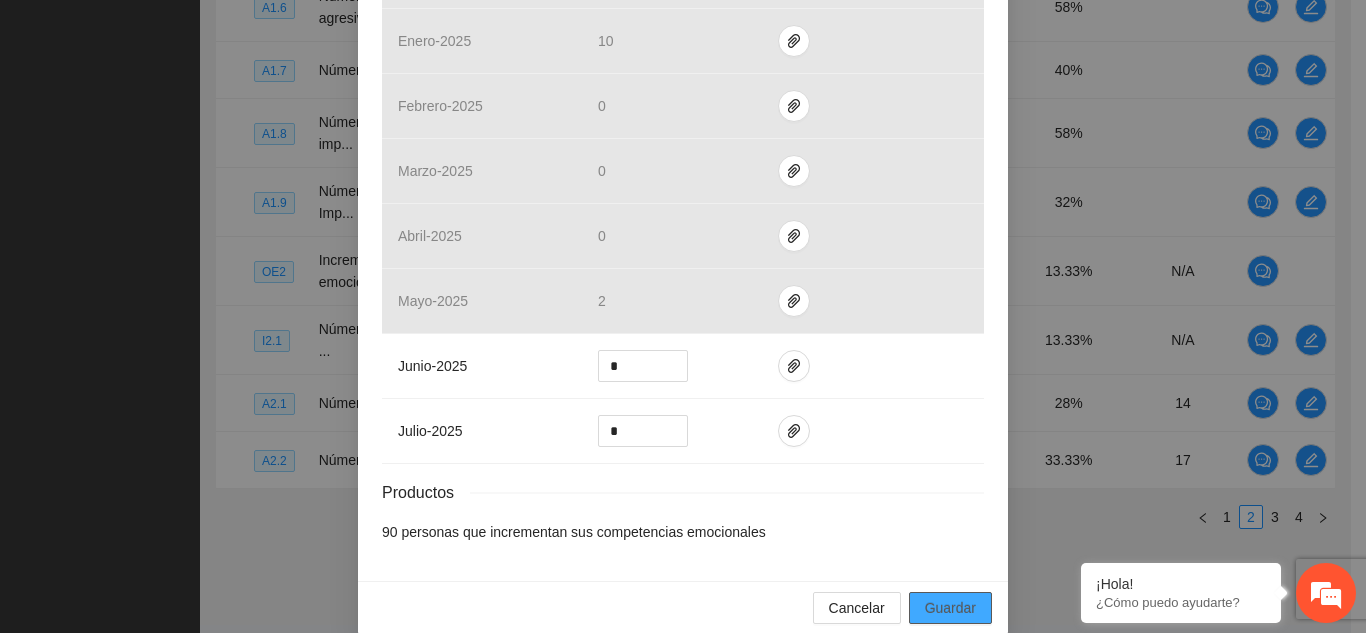 click on "Guardar" at bounding box center [950, 608] 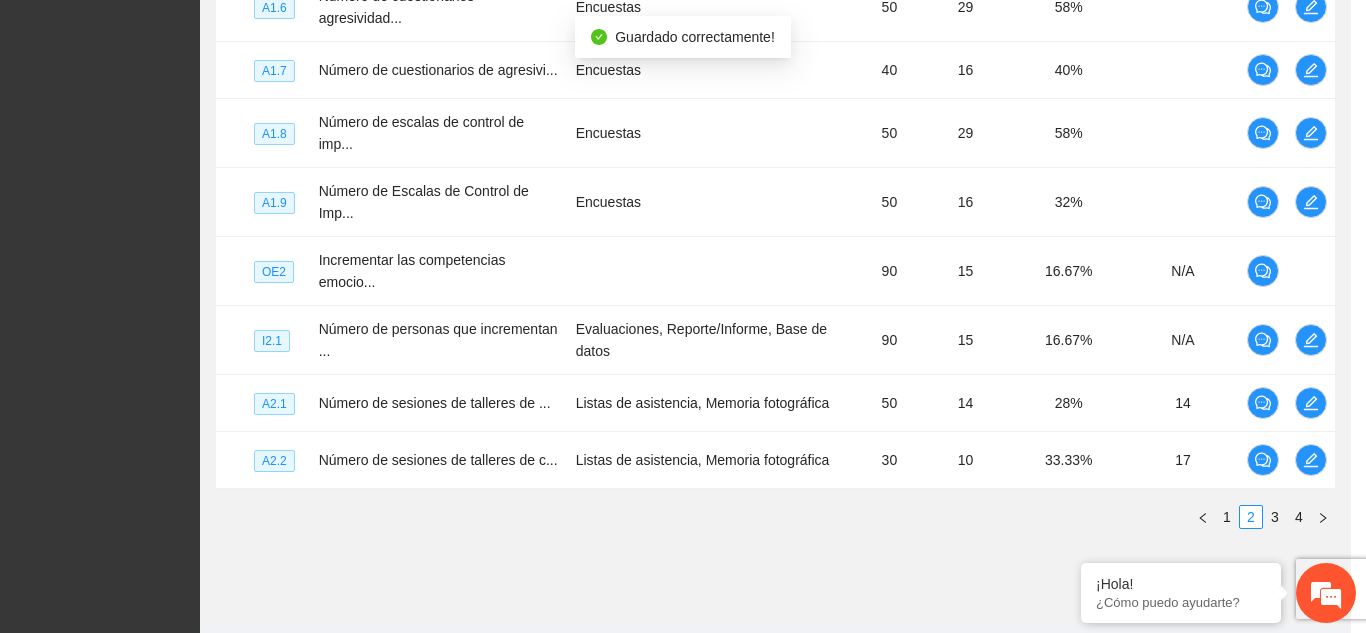 scroll, scrollTop: 762, scrollLeft: 0, axis: vertical 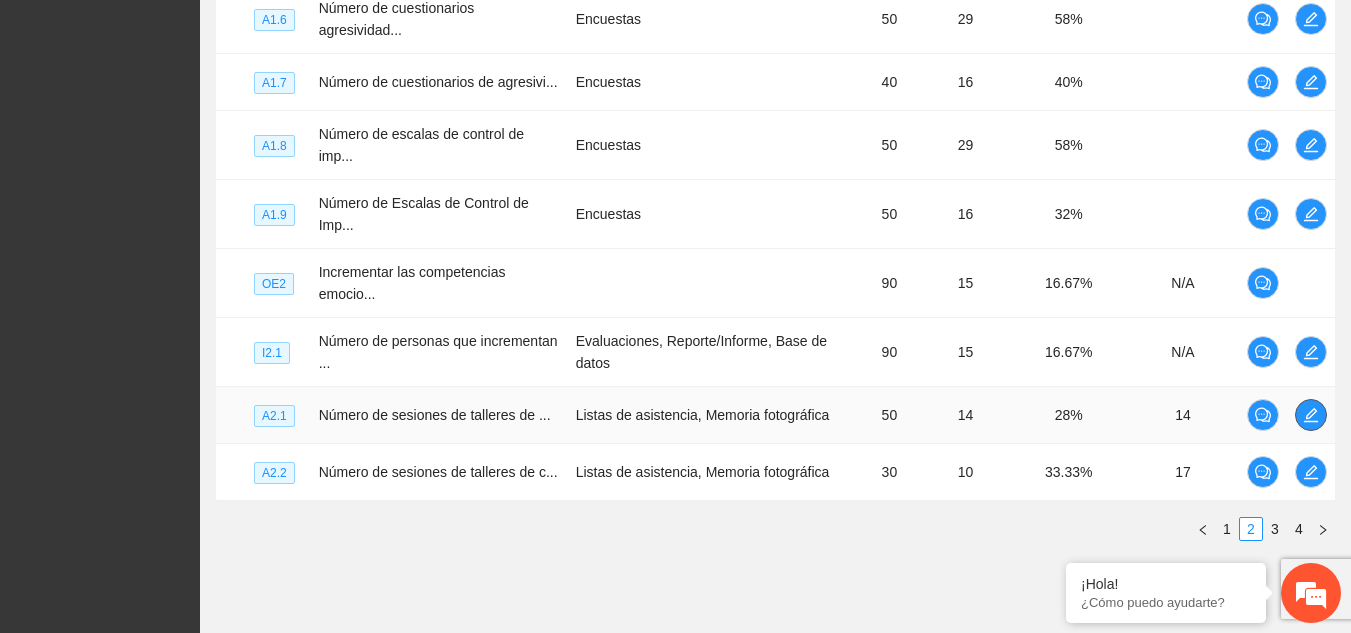 click at bounding box center (1311, 415) 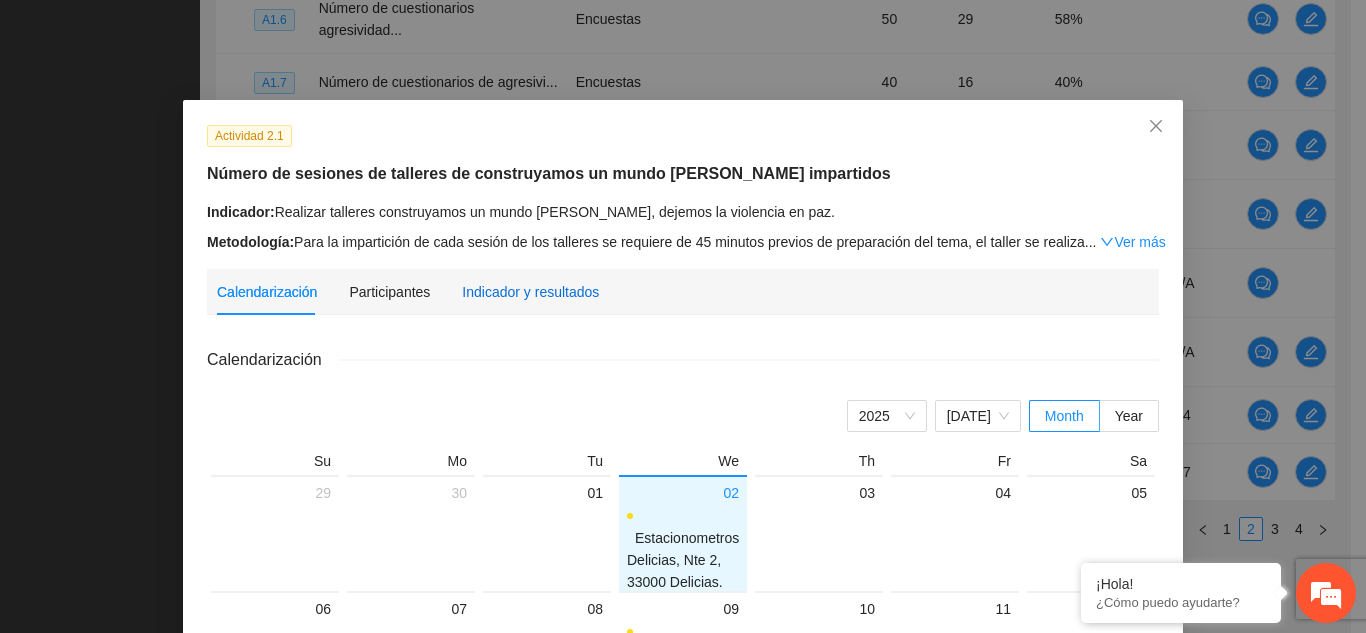 click on "Indicador y resultados" at bounding box center (530, 292) 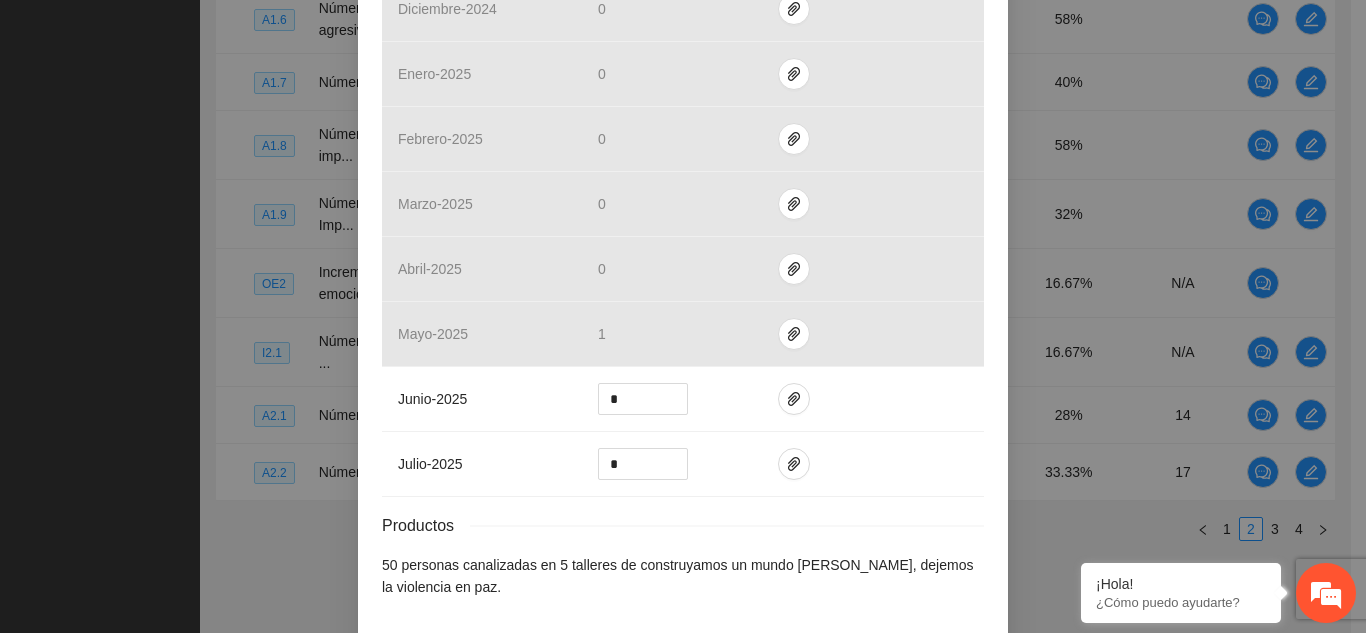 scroll, scrollTop: 859, scrollLeft: 0, axis: vertical 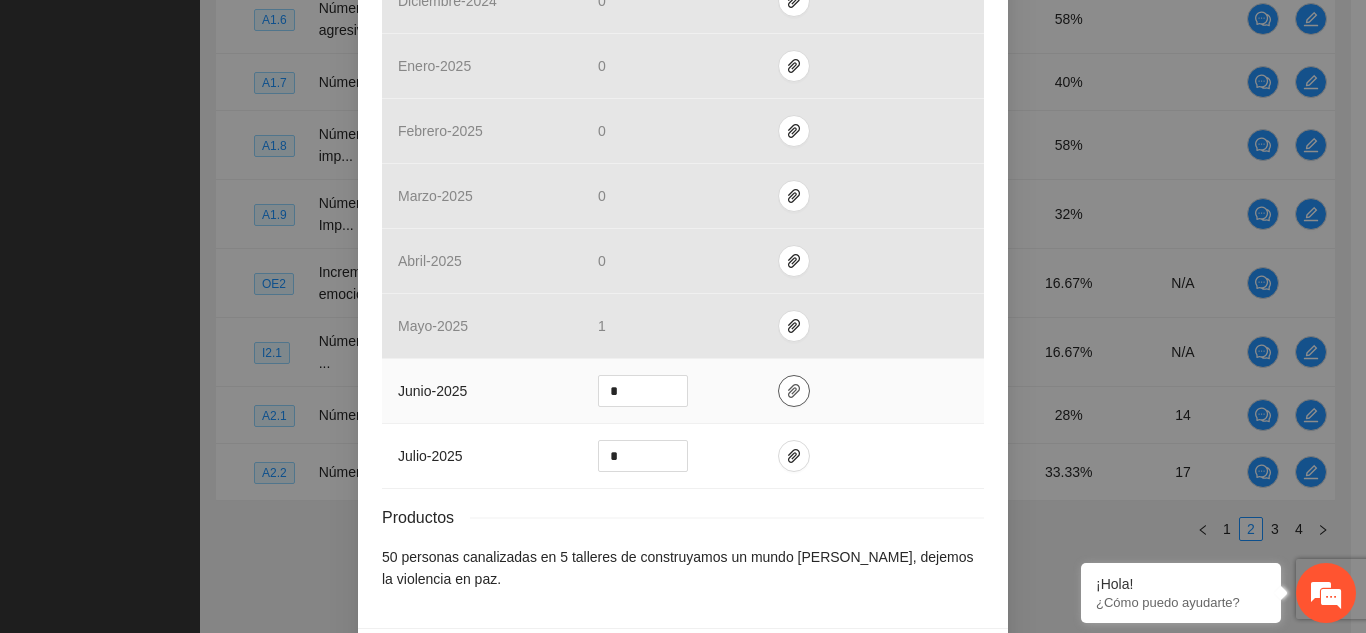 click 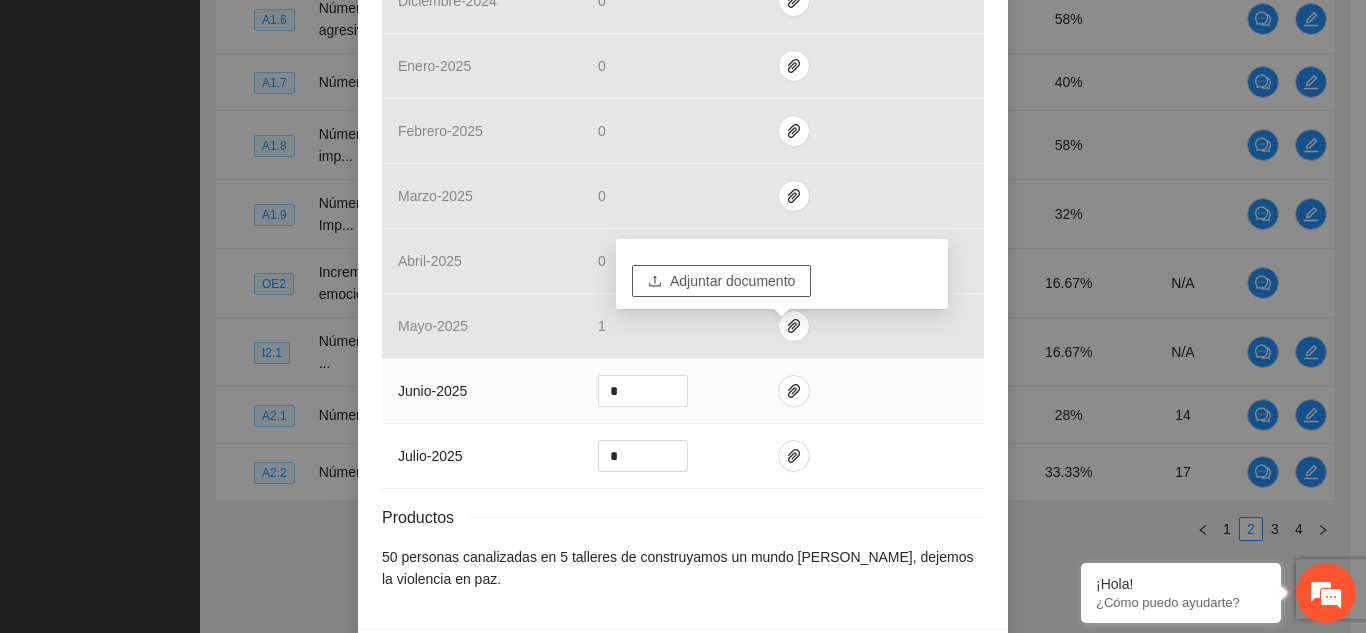 click on "Adjuntar documento" at bounding box center (732, 281) 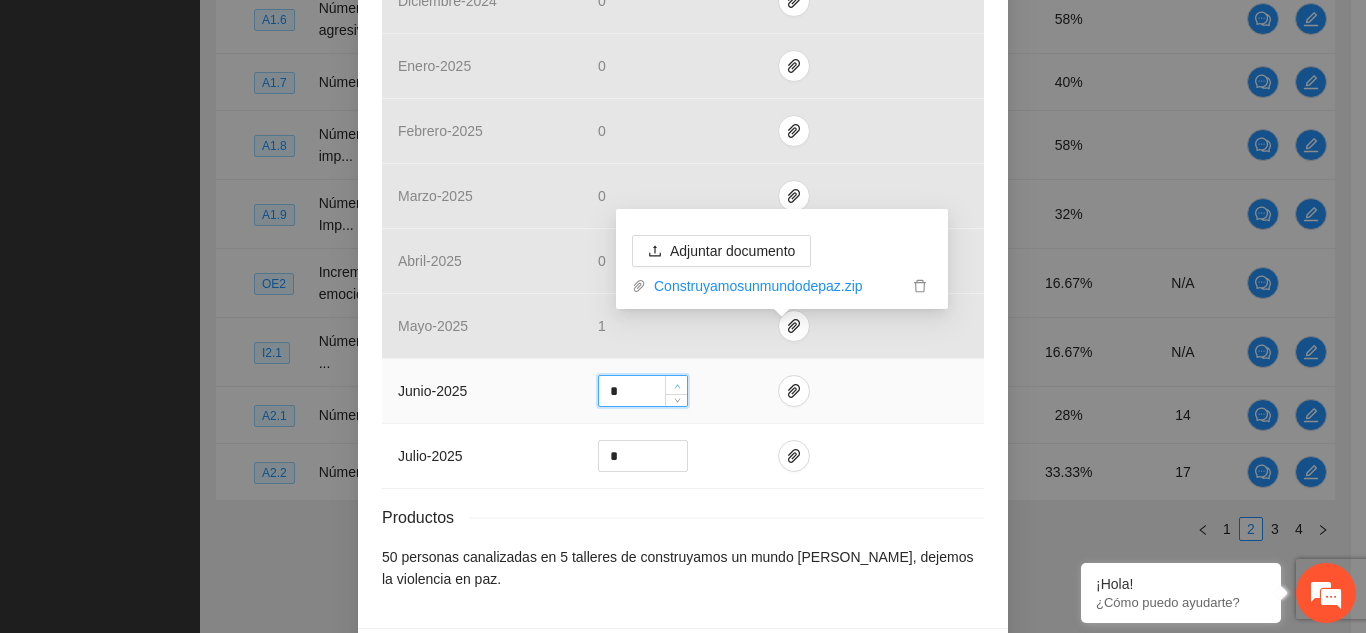 click 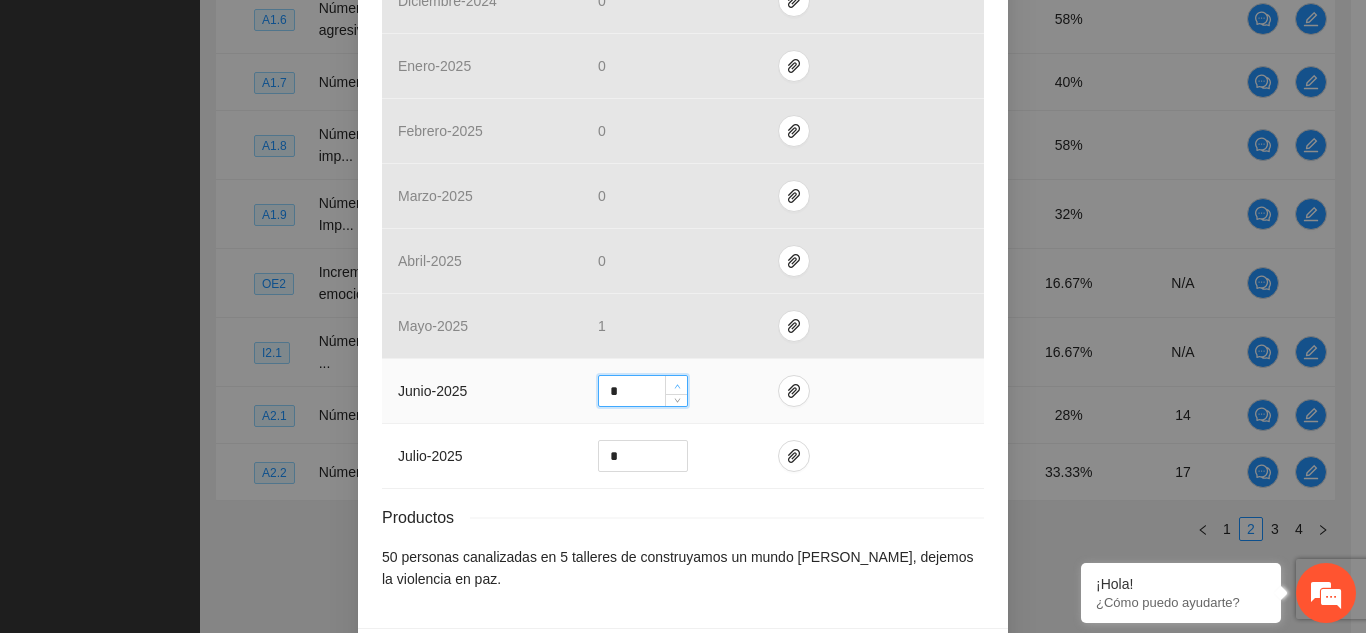 click 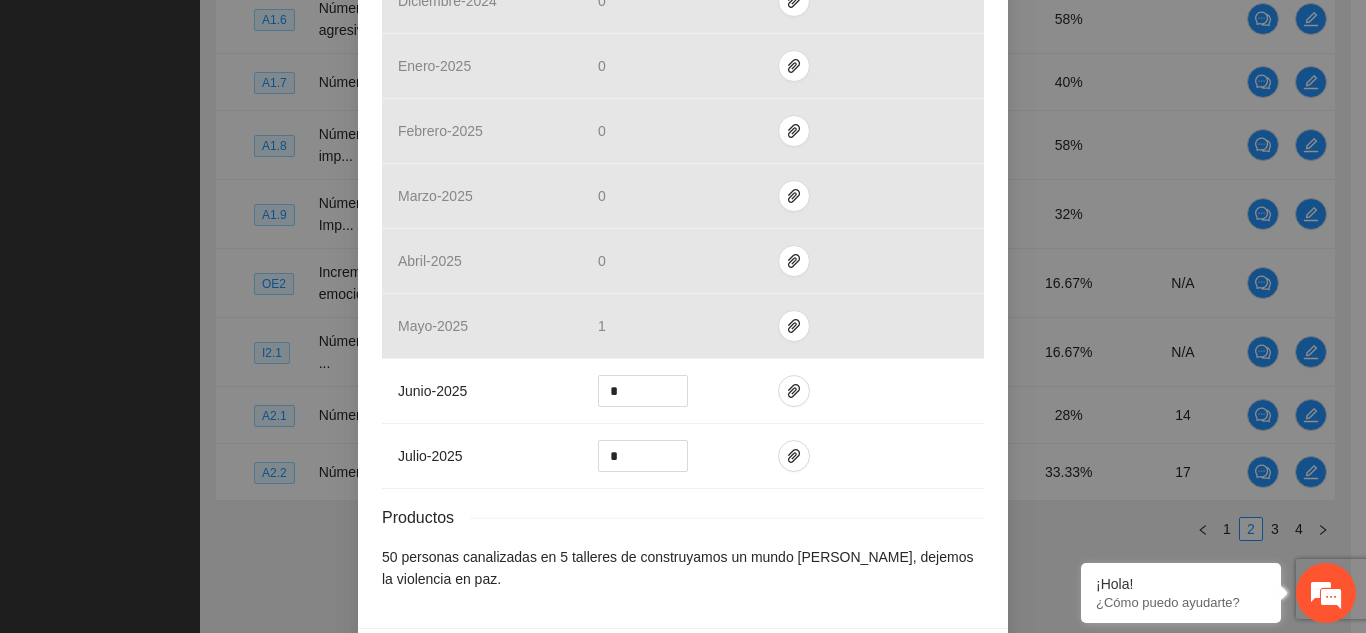 click on "Guardar" at bounding box center [950, 655] 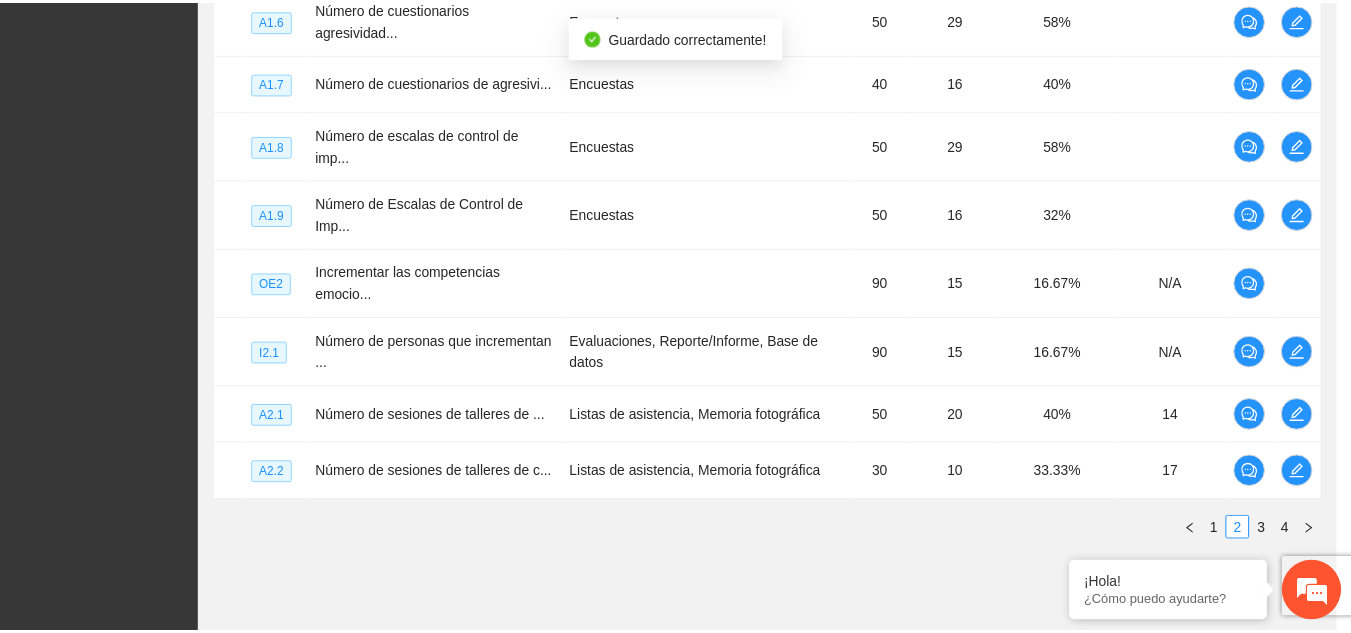 scroll, scrollTop: 0, scrollLeft: 0, axis: both 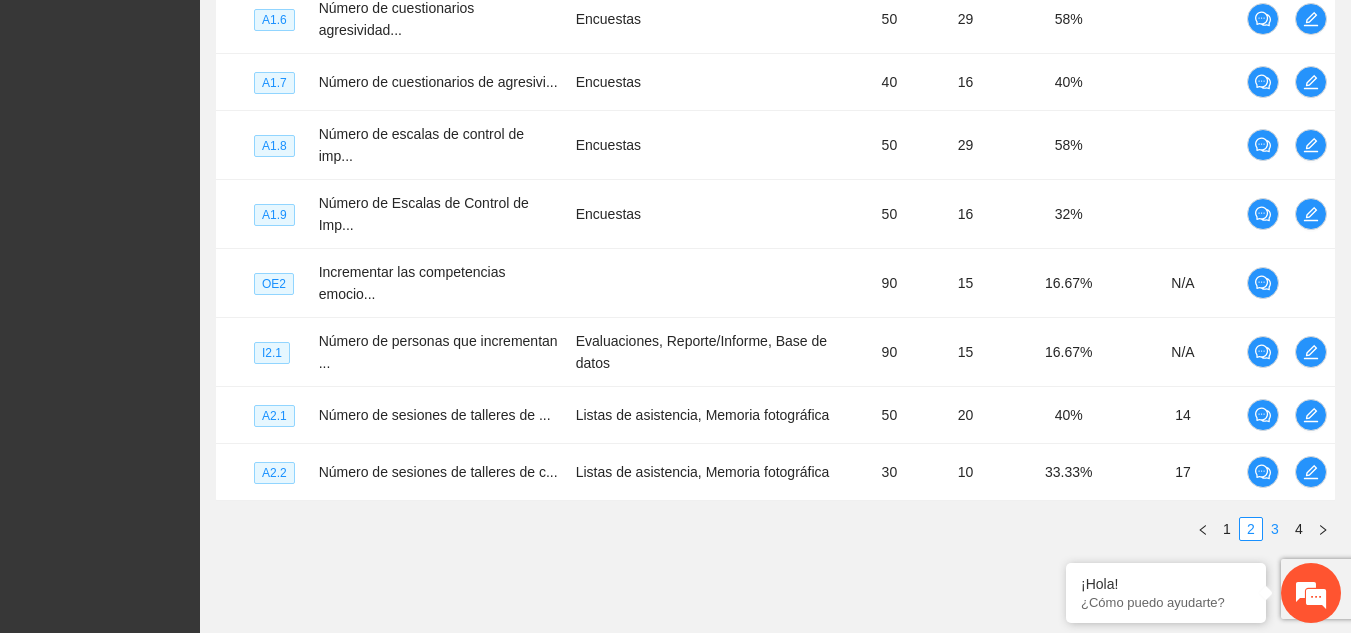 click on "3" at bounding box center [1275, 529] 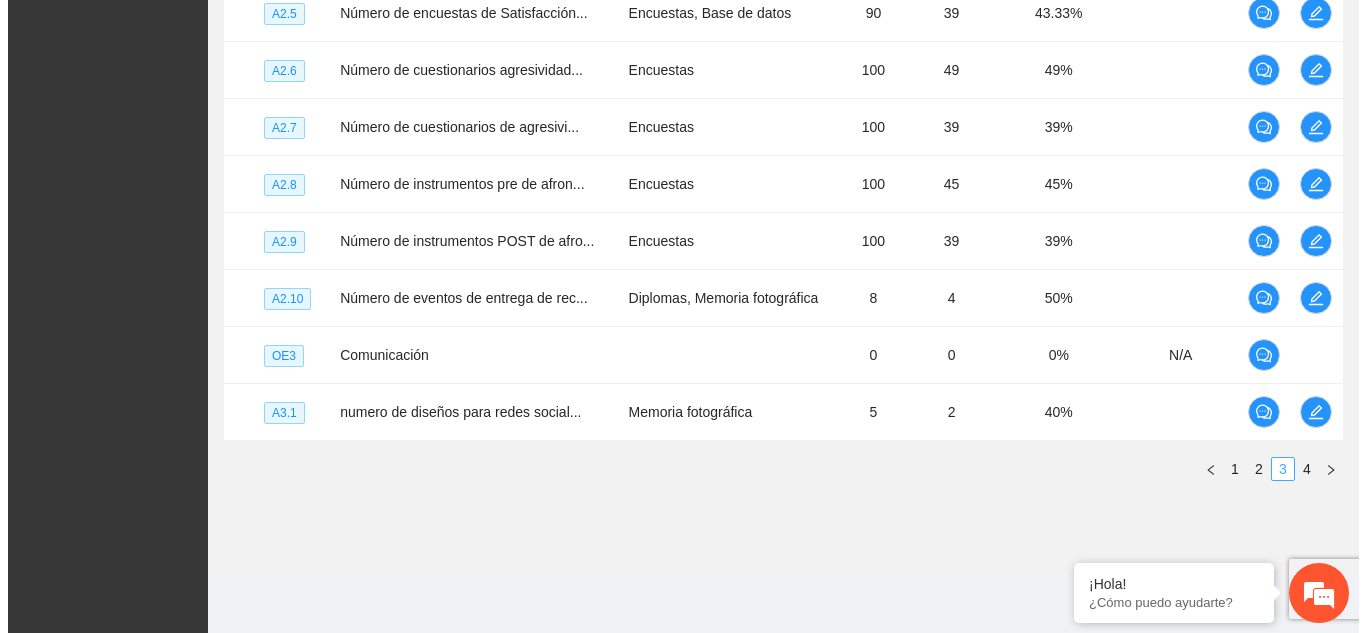 scroll, scrollTop: 676, scrollLeft: 0, axis: vertical 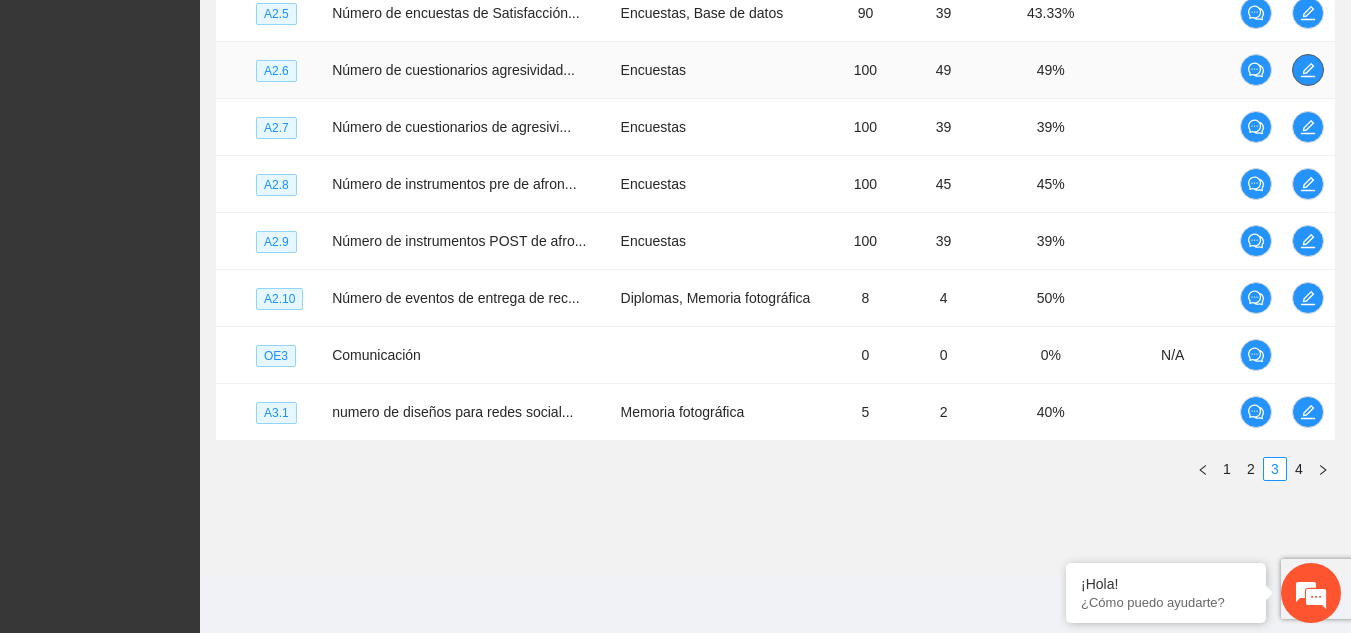click 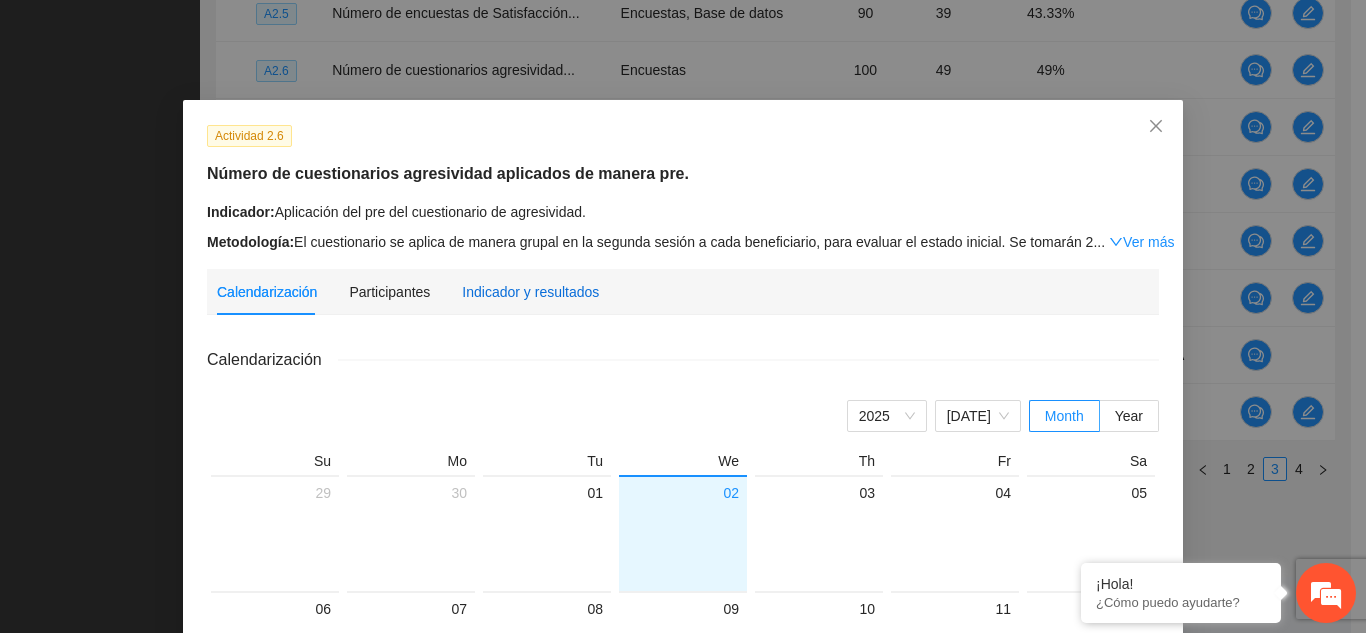 click on "Indicador y resultados" at bounding box center [530, 292] 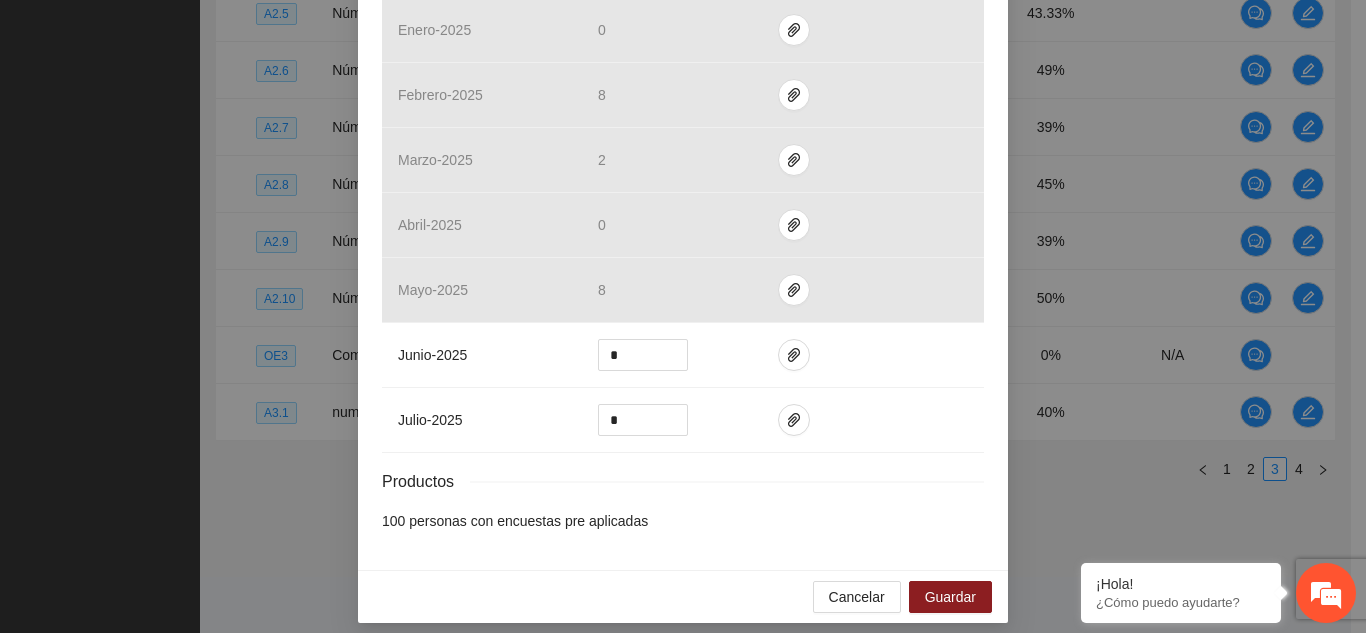 scroll, scrollTop: 862, scrollLeft: 0, axis: vertical 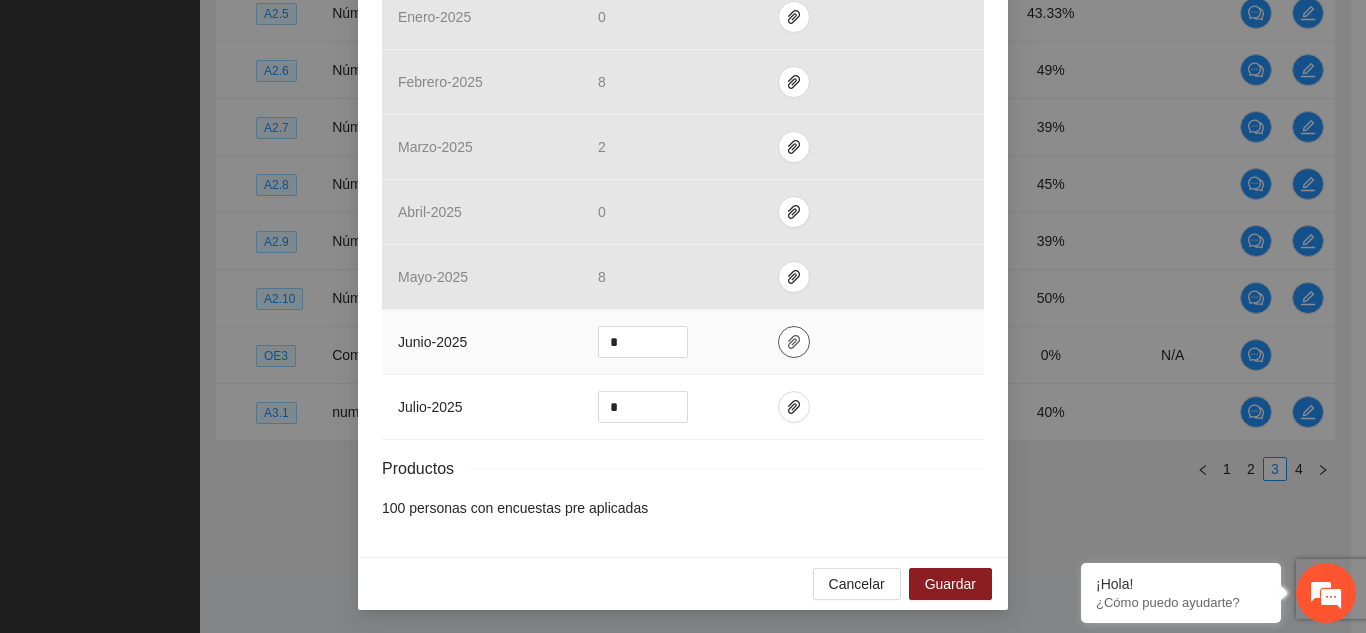 click 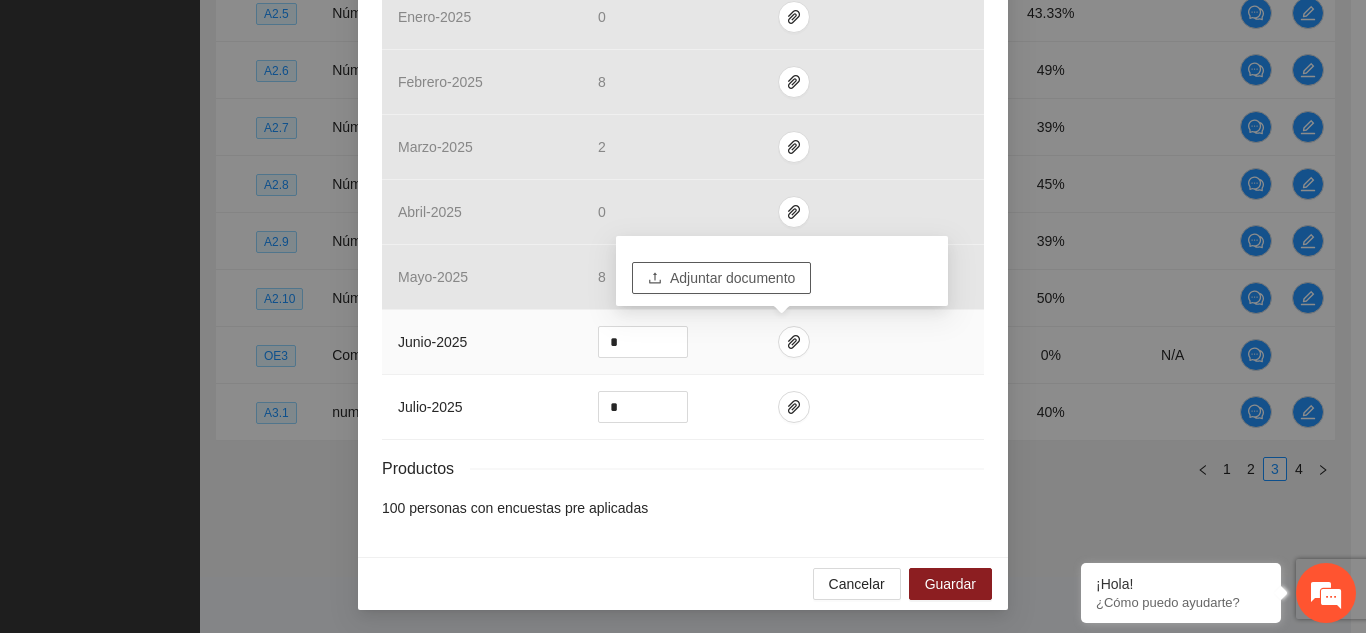 click on "Adjuntar documento" at bounding box center (732, 278) 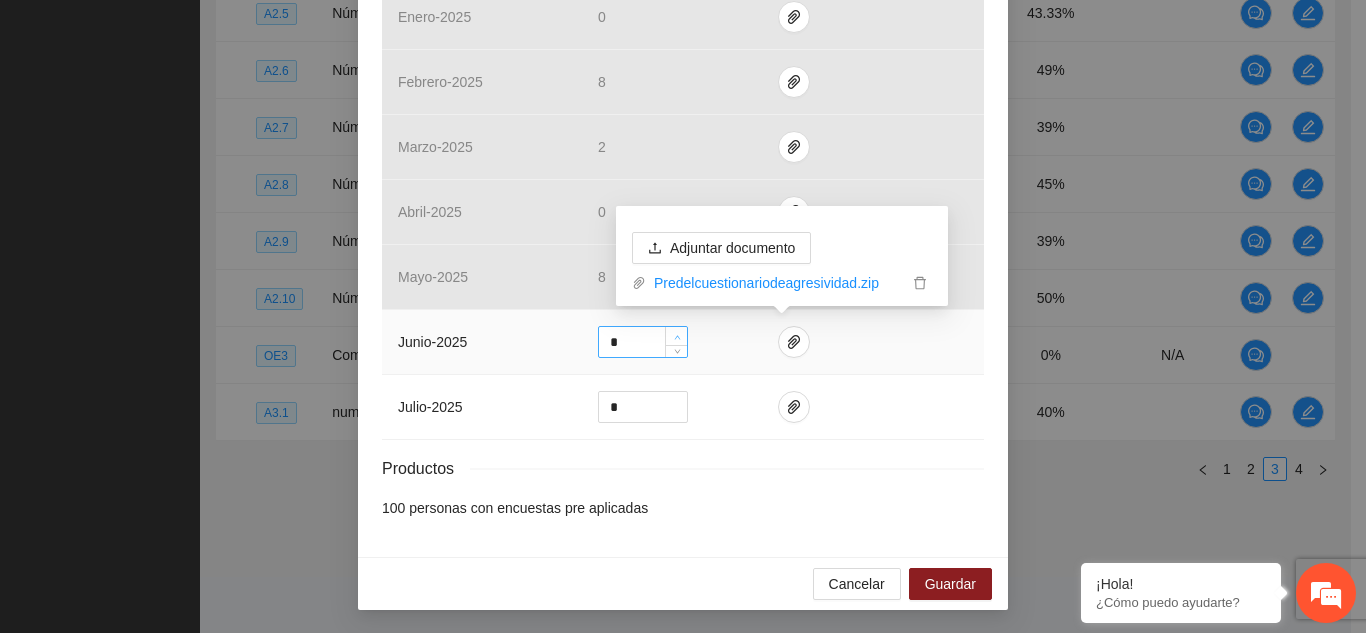 click 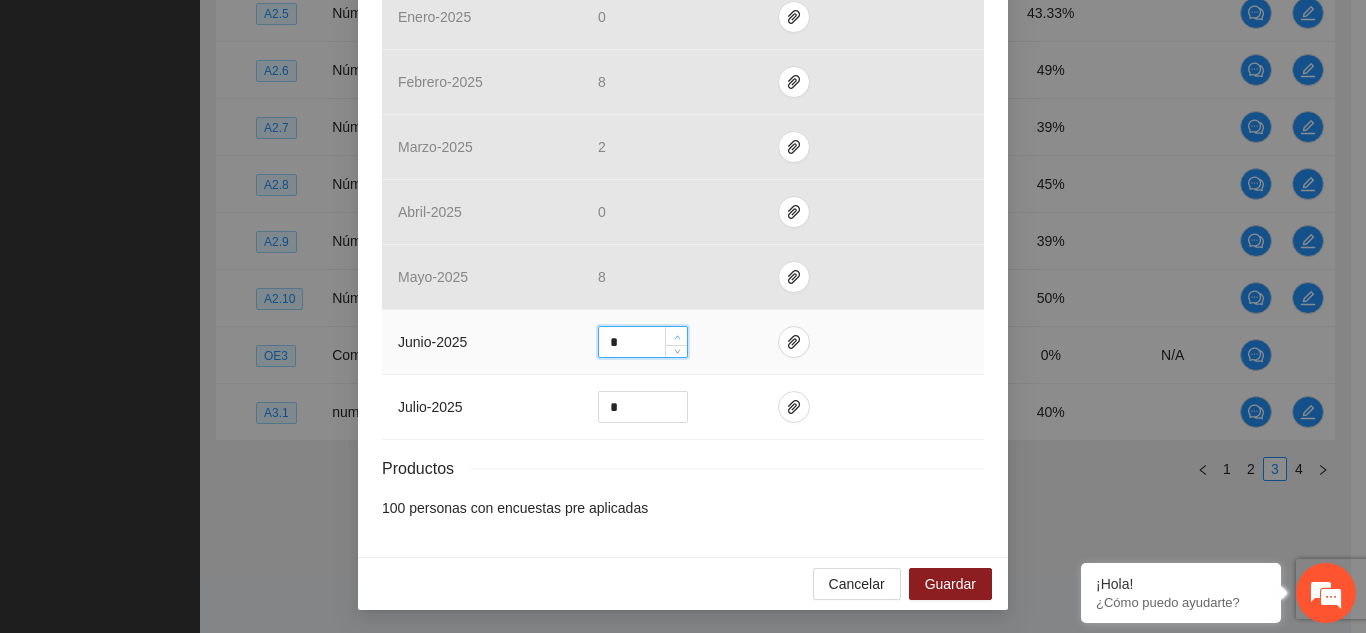 click 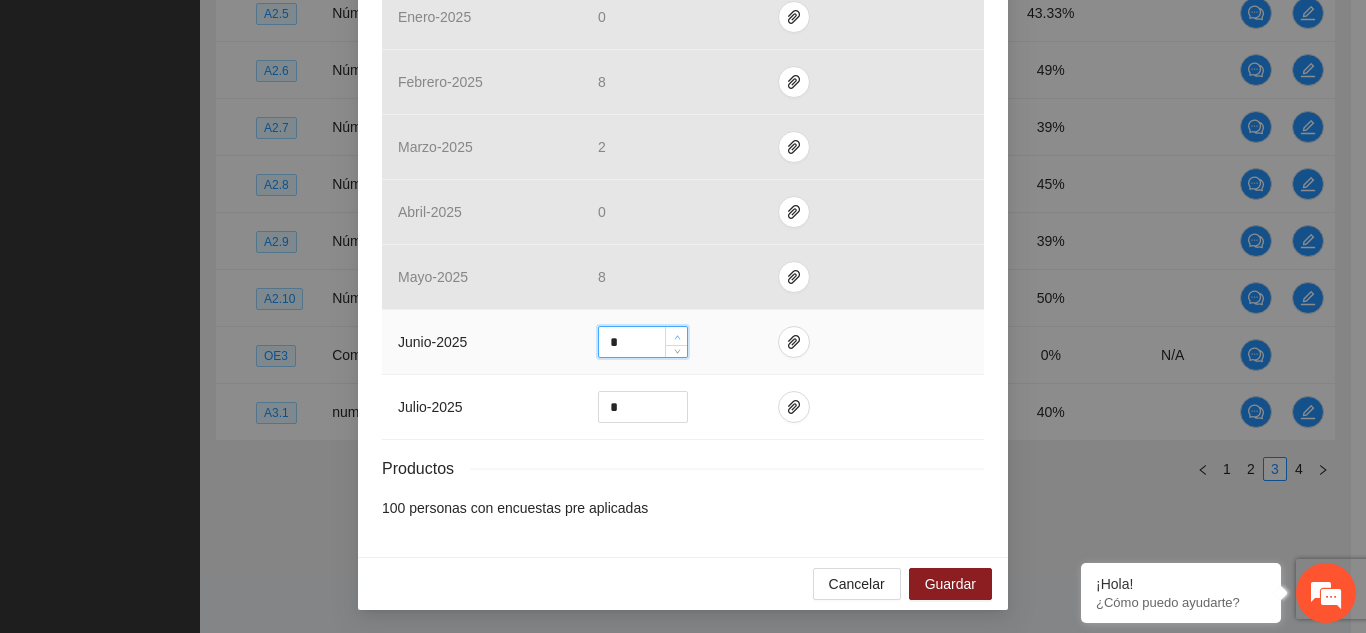 type on "*" 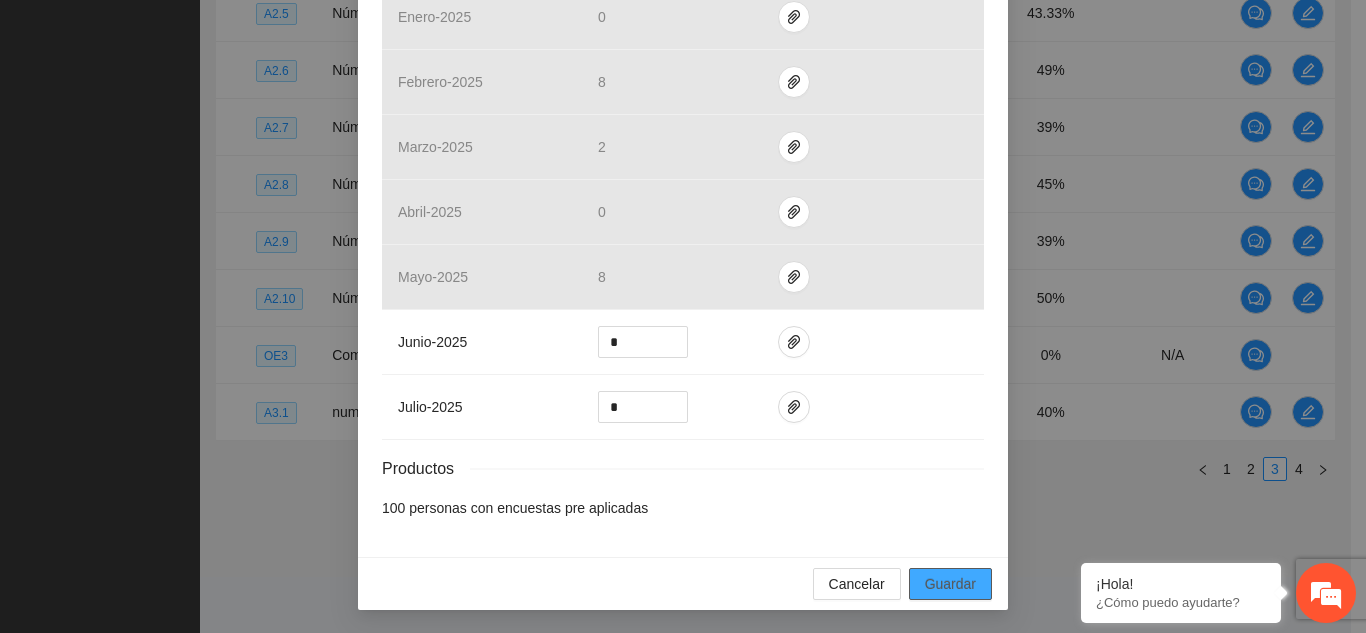 click on "Guardar" at bounding box center (950, 584) 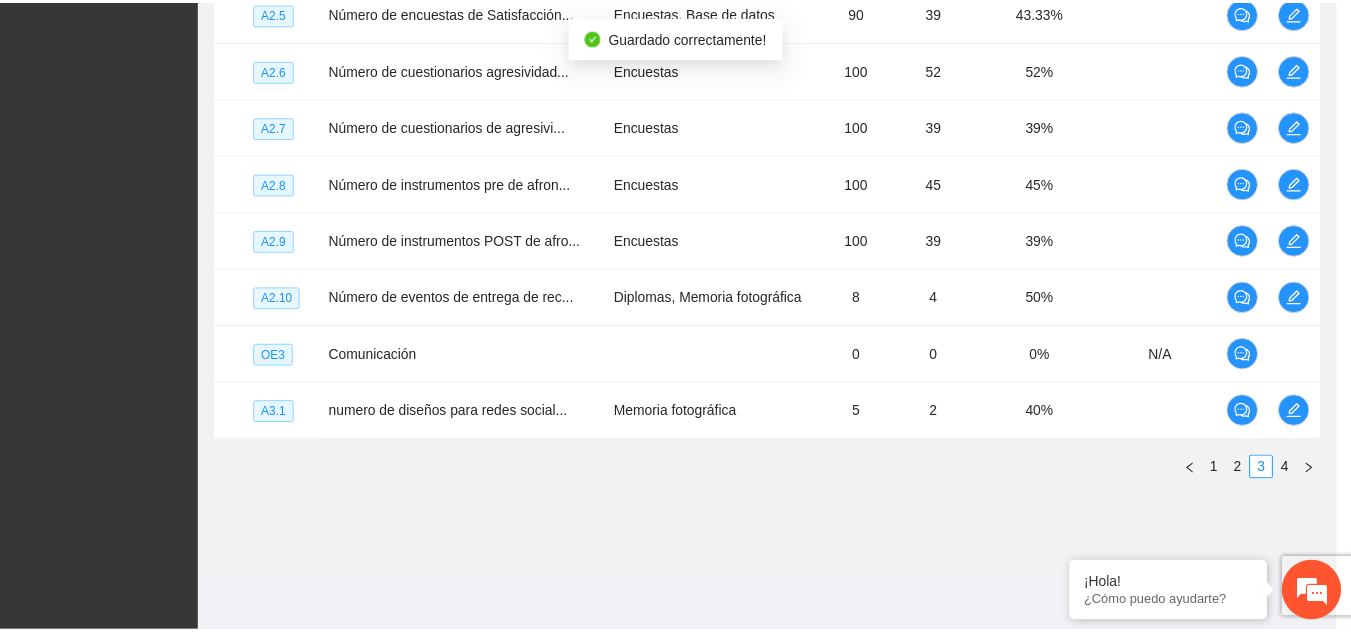 scroll, scrollTop: 762, scrollLeft: 0, axis: vertical 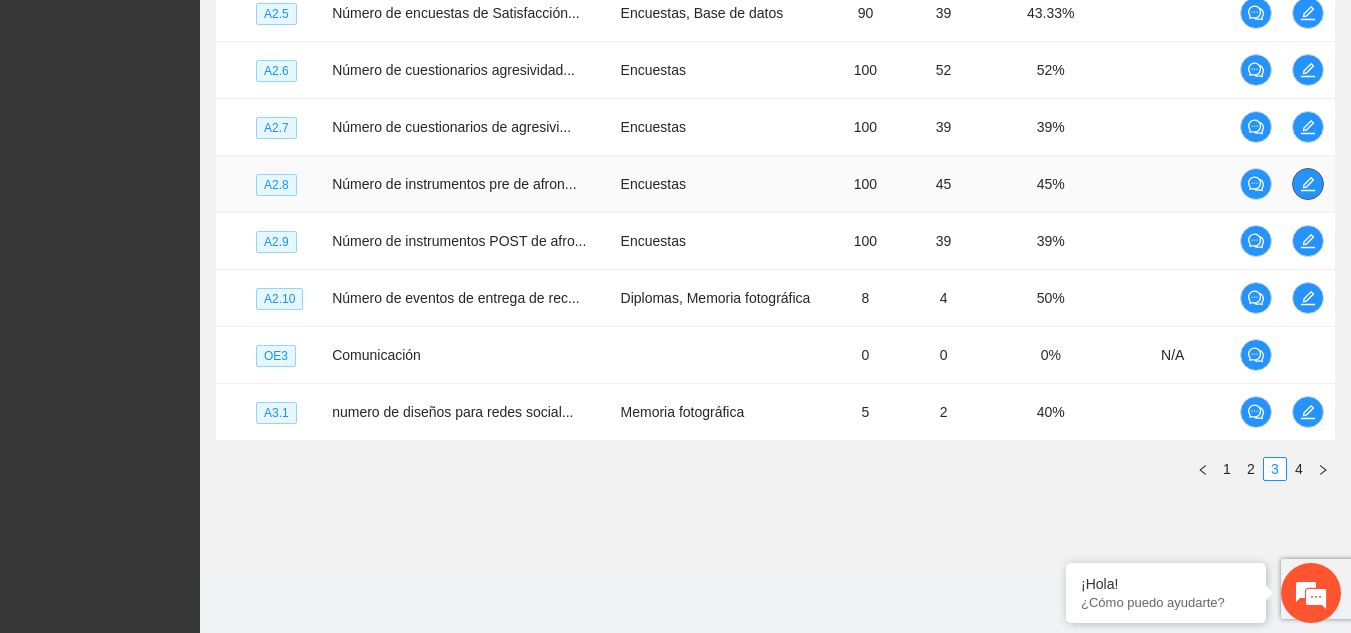 click 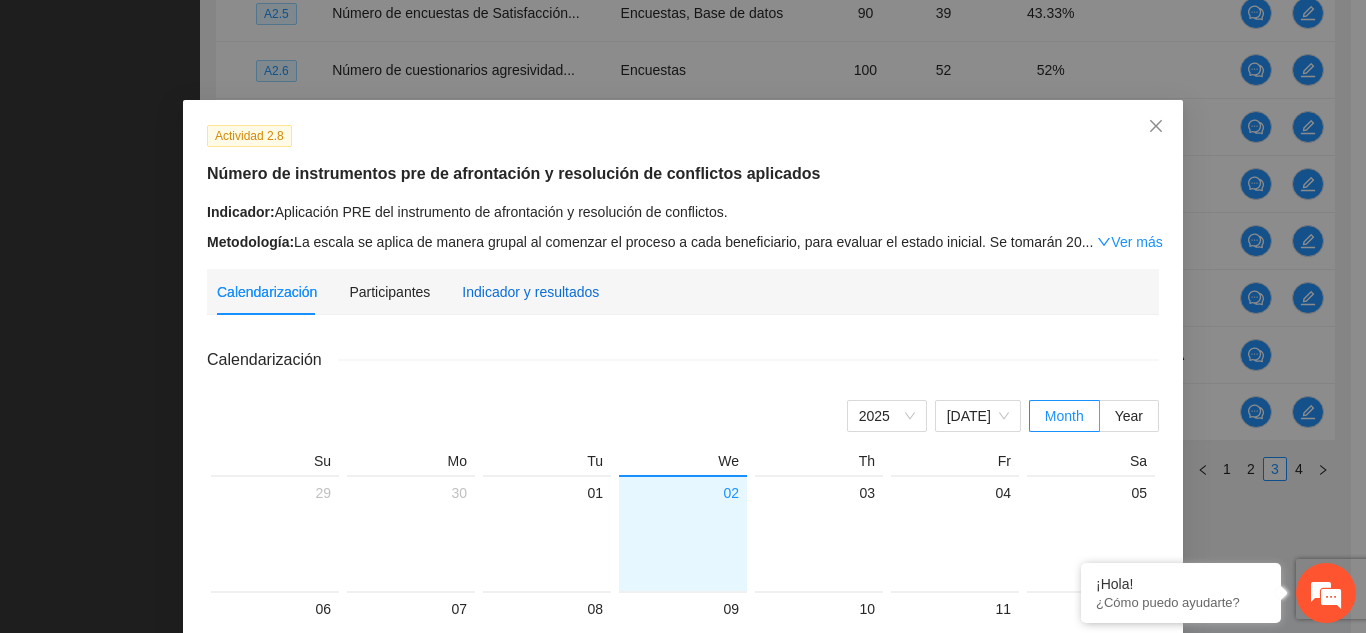 click on "Indicador y resultados" at bounding box center [530, 292] 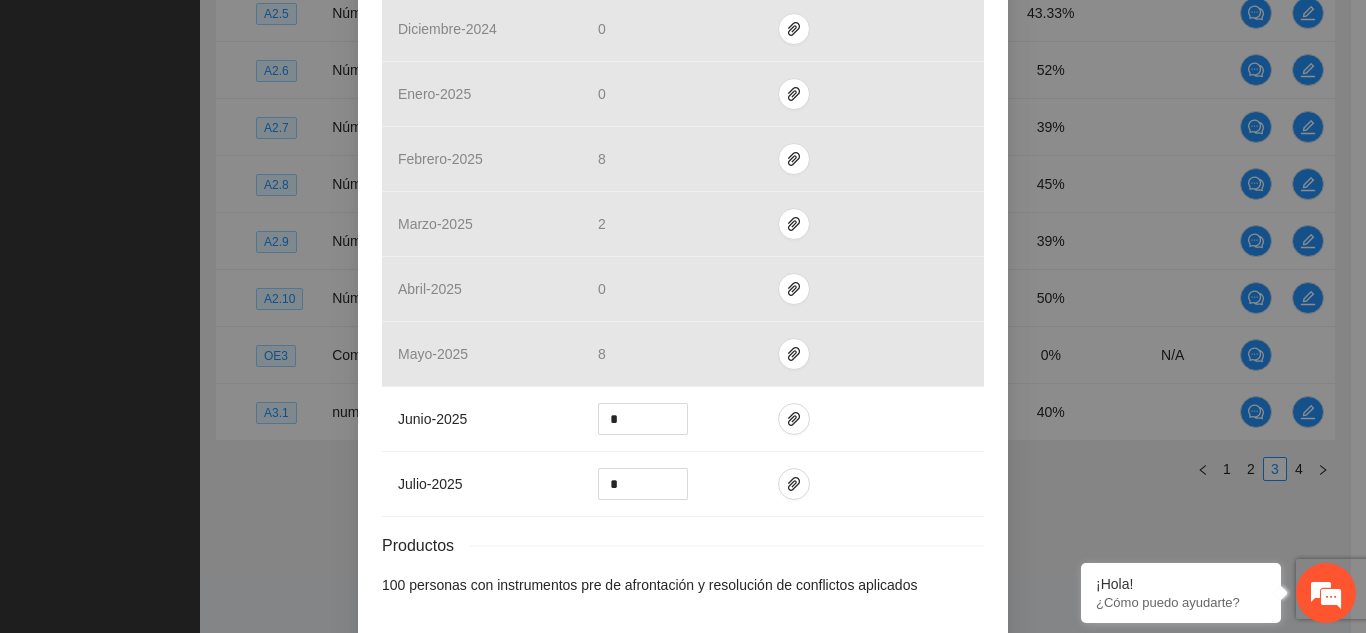 scroll, scrollTop: 829, scrollLeft: 0, axis: vertical 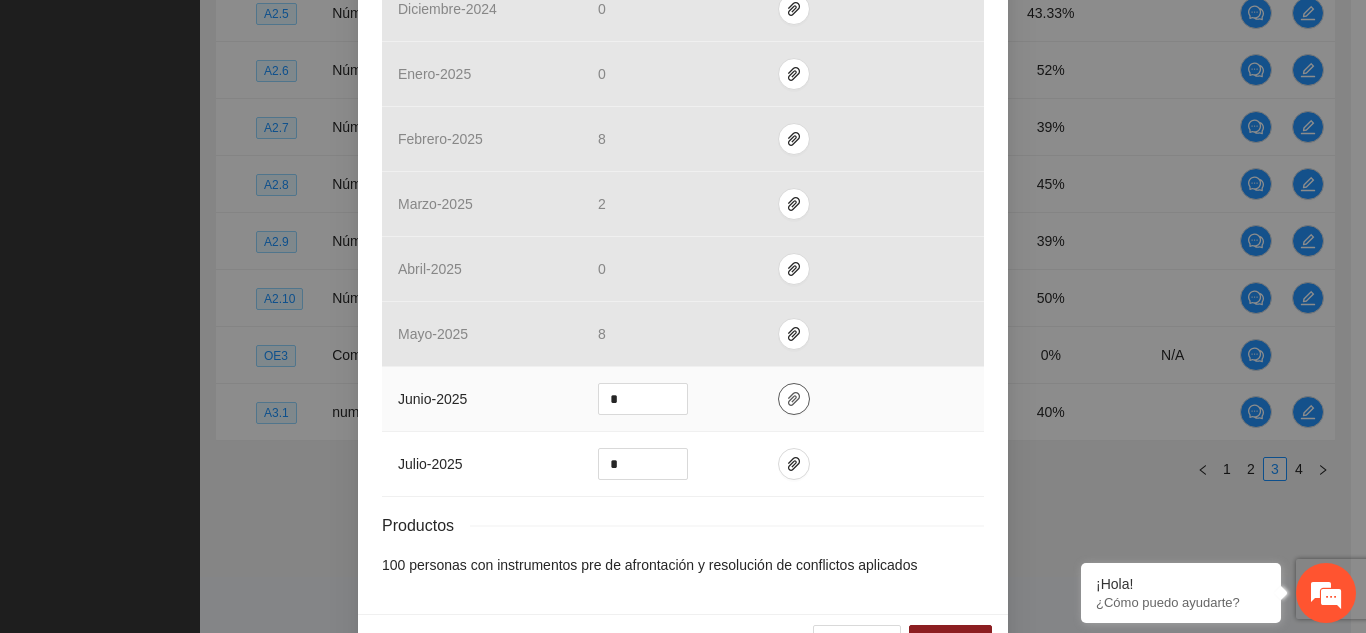 click at bounding box center (794, 399) 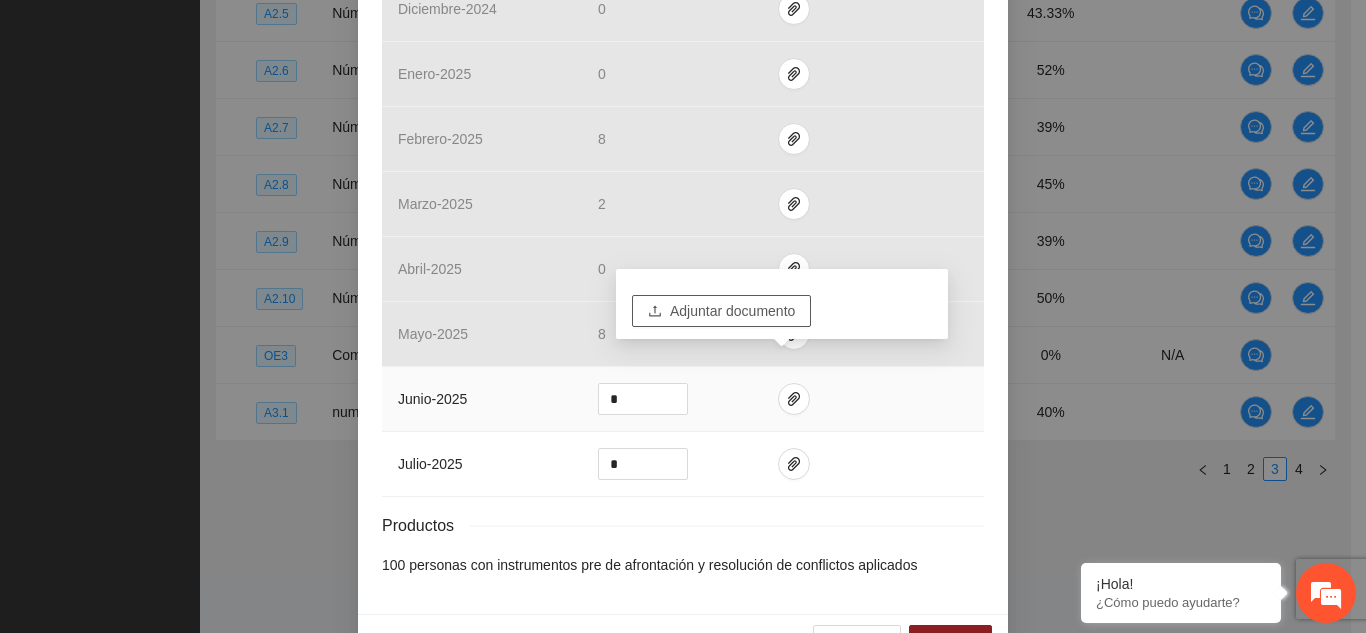 click on "Adjuntar documento" at bounding box center [732, 311] 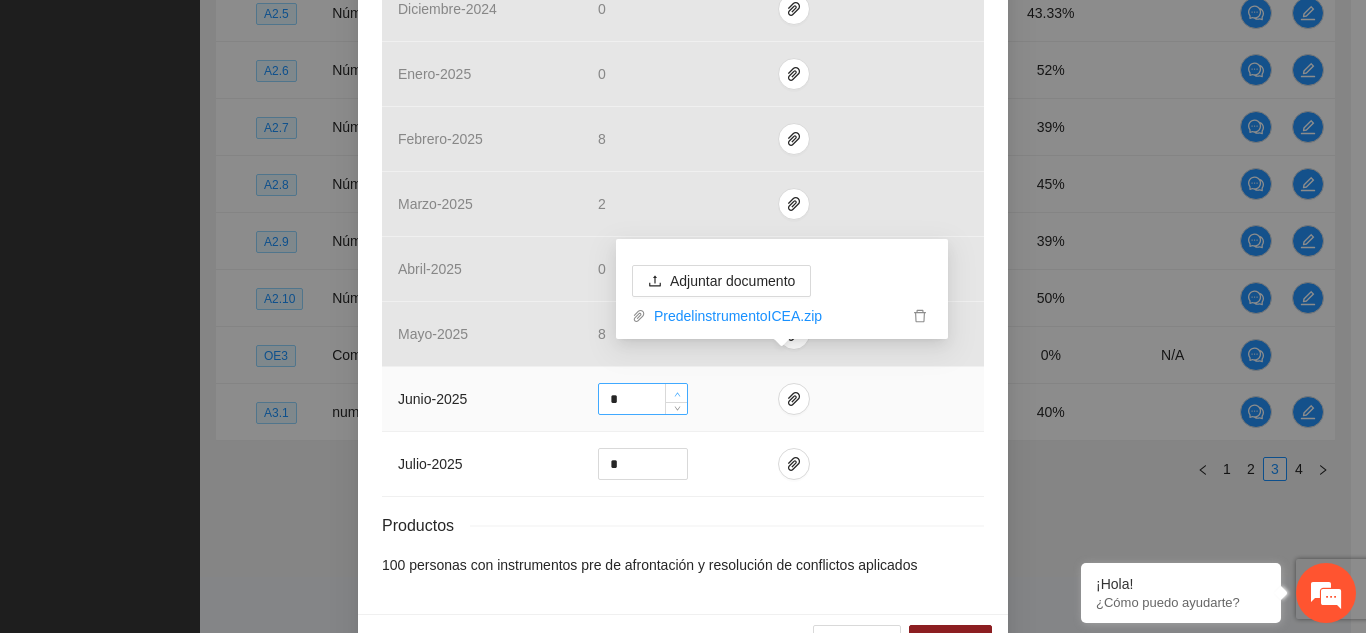 click 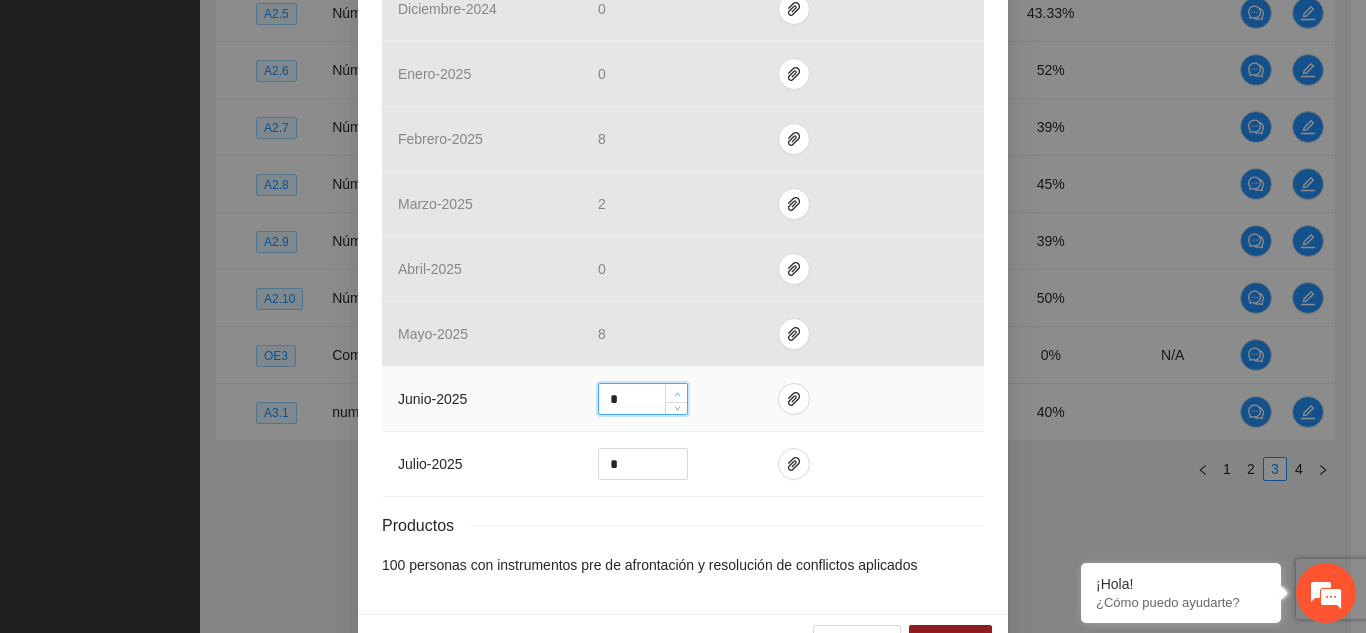 click 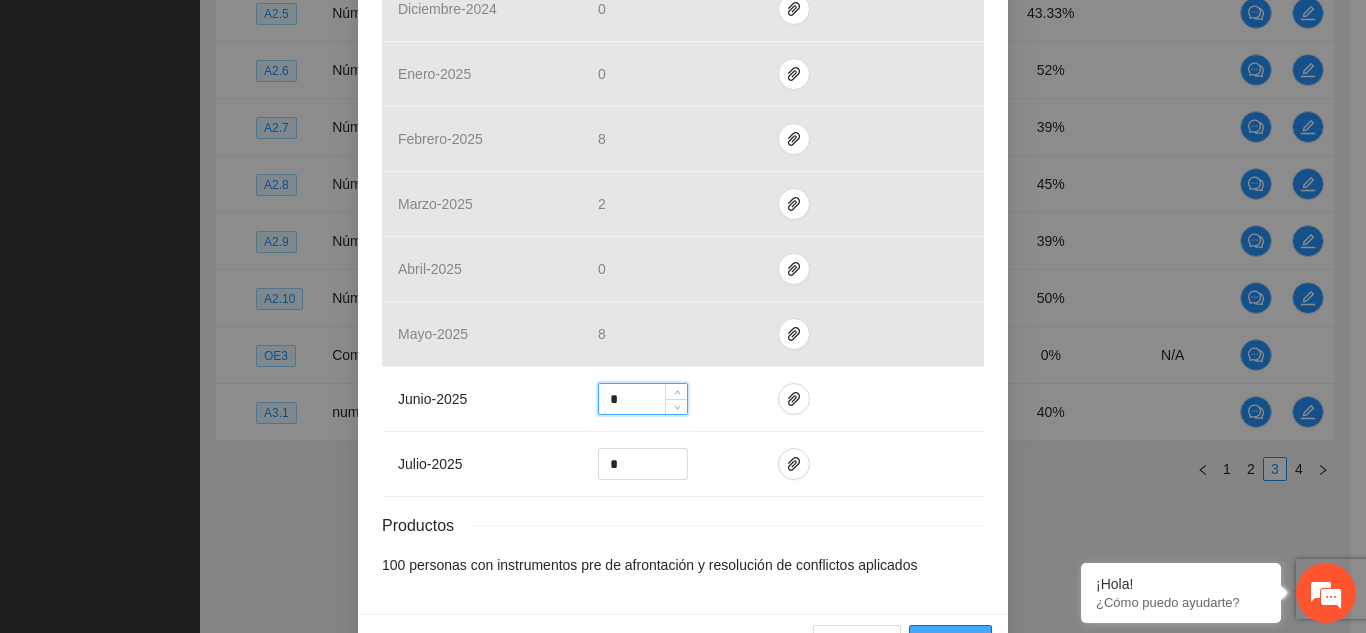click on "Guardar" at bounding box center (950, 641) 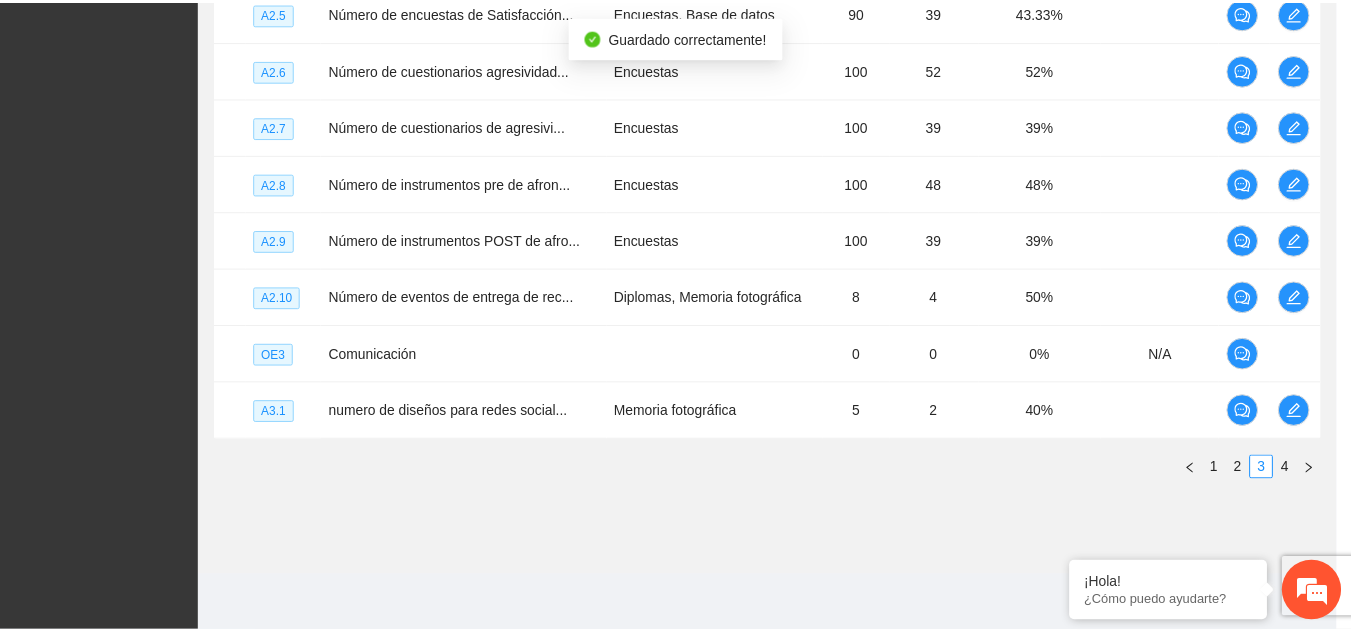scroll, scrollTop: 762, scrollLeft: 0, axis: vertical 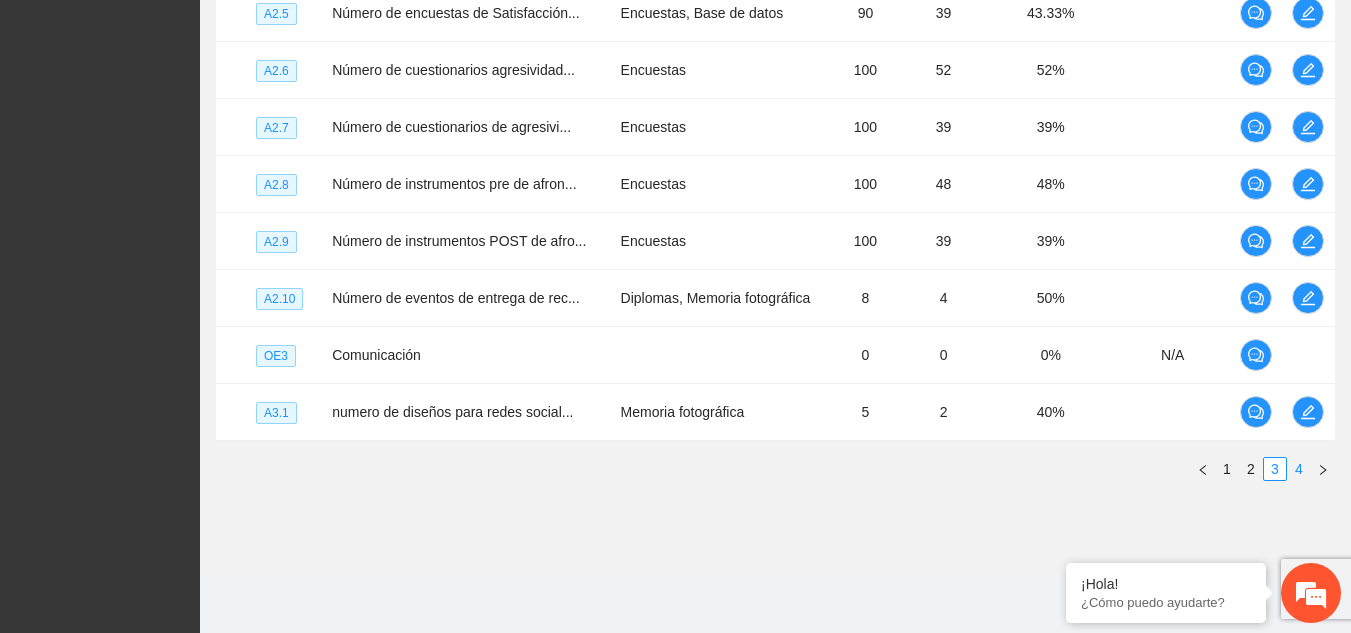 click on "4" at bounding box center (1299, 469) 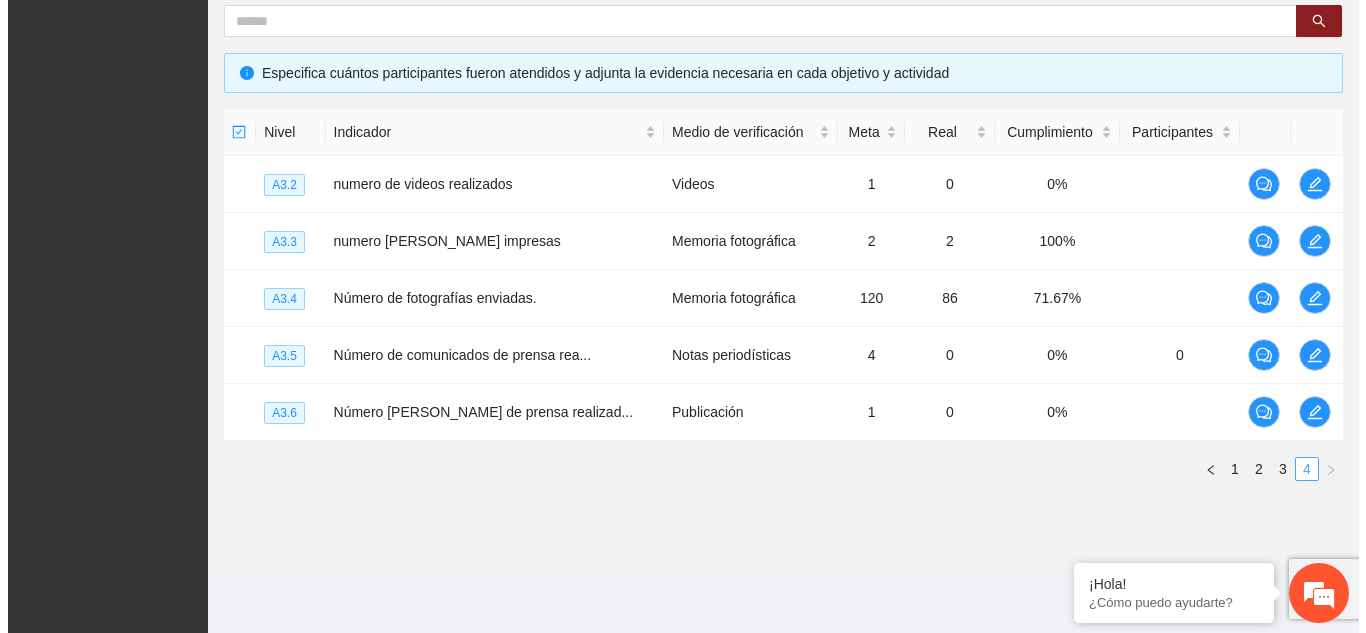 scroll, scrollTop: 391, scrollLeft: 0, axis: vertical 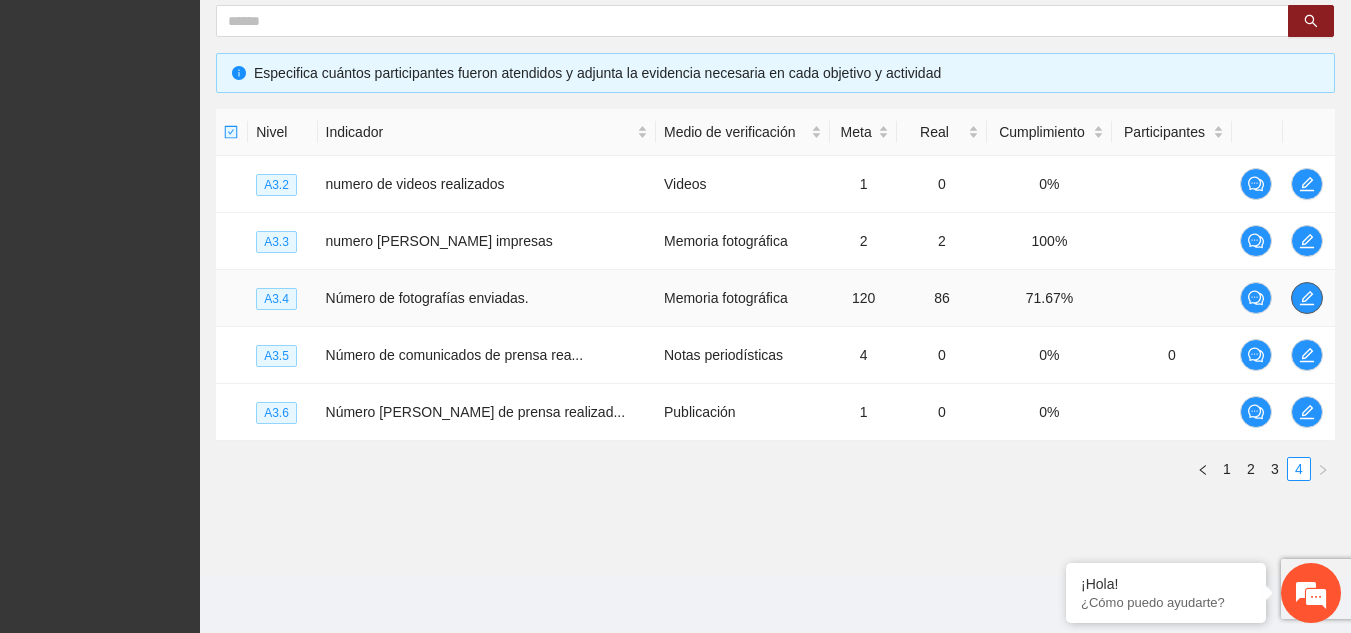 click 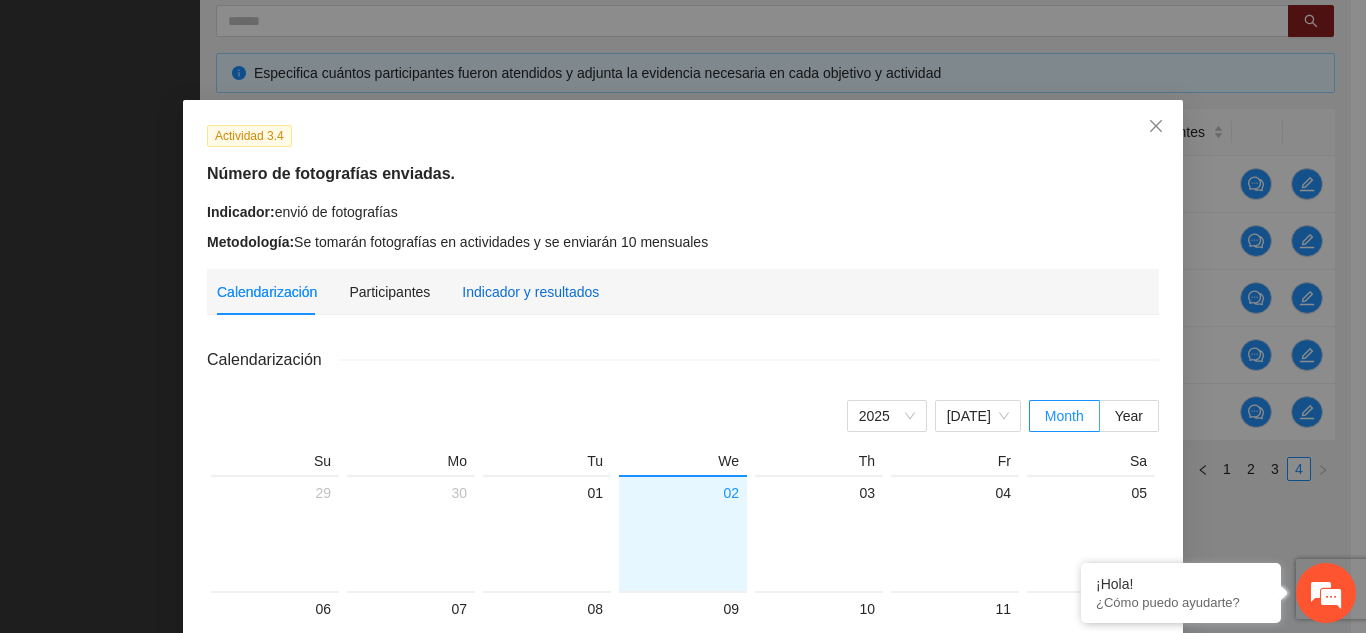 click on "Indicador y resultados" at bounding box center [530, 292] 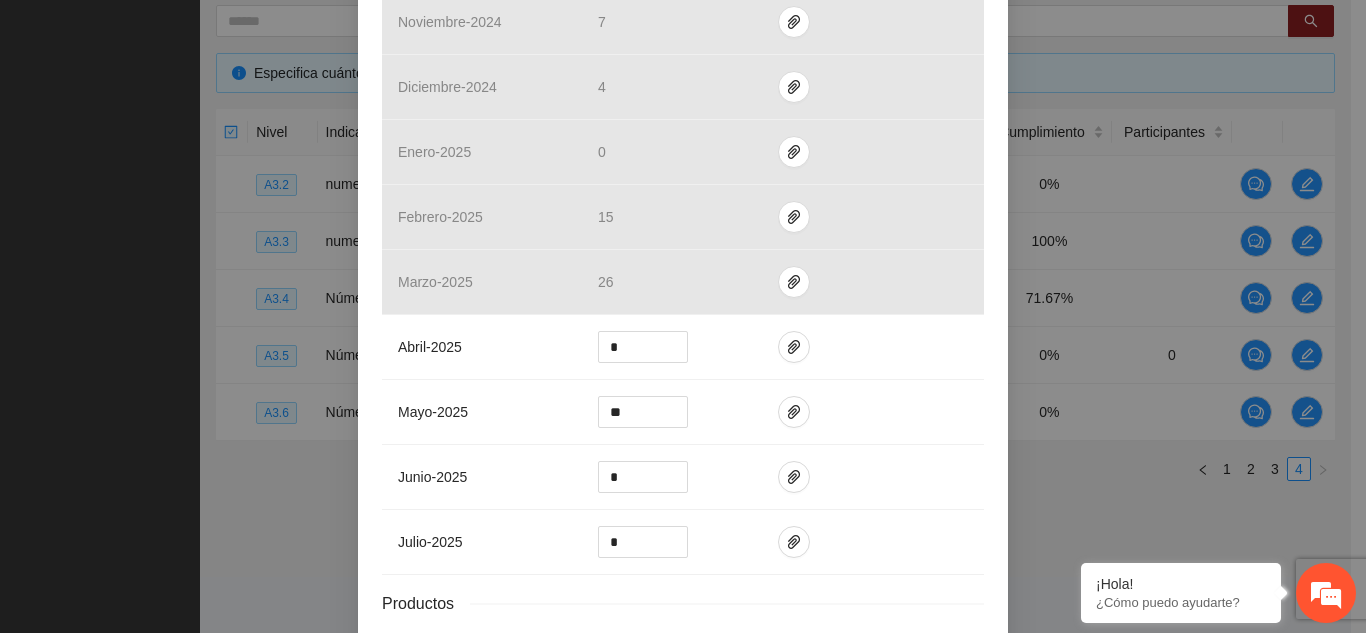 scroll, scrollTop: 862, scrollLeft: 0, axis: vertical 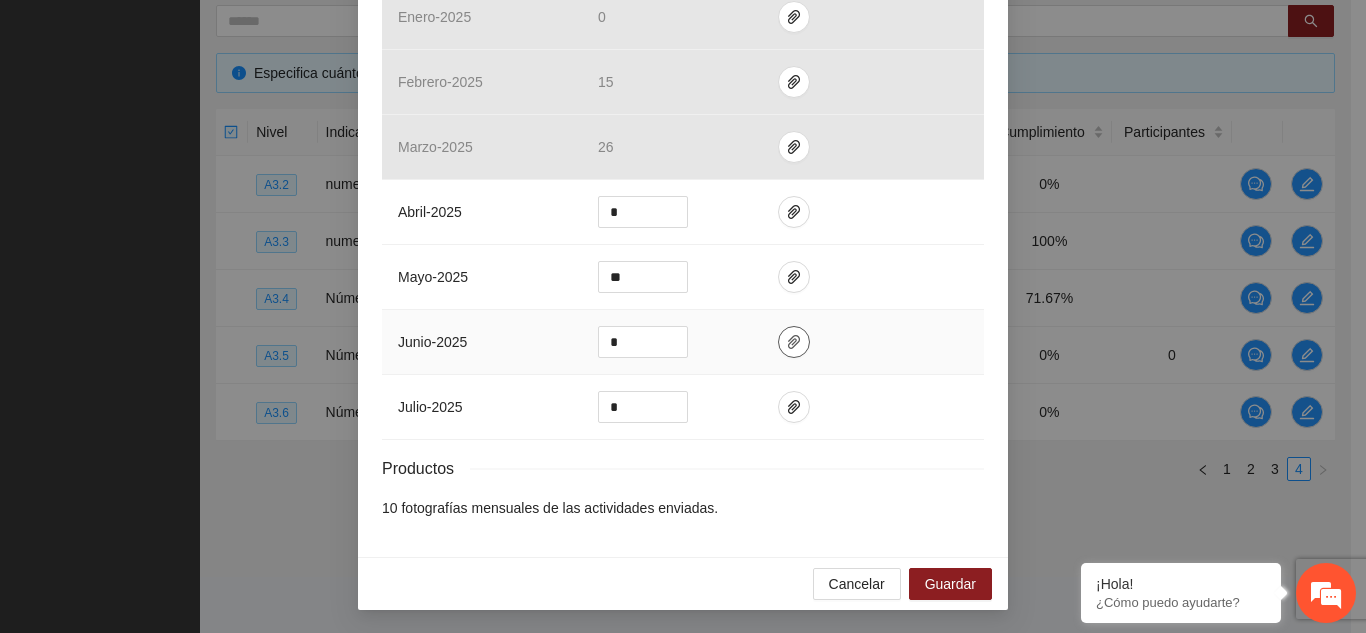 click 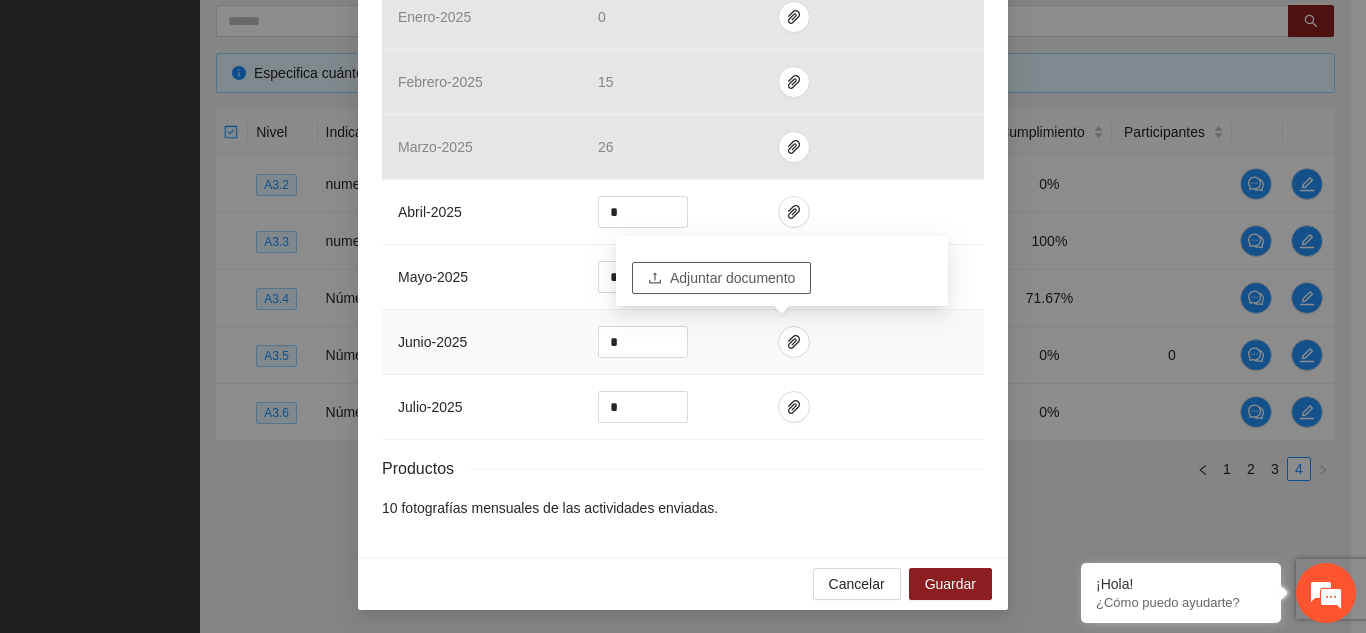 click on "Adjuntar documento" at bounding box center (732, 278) 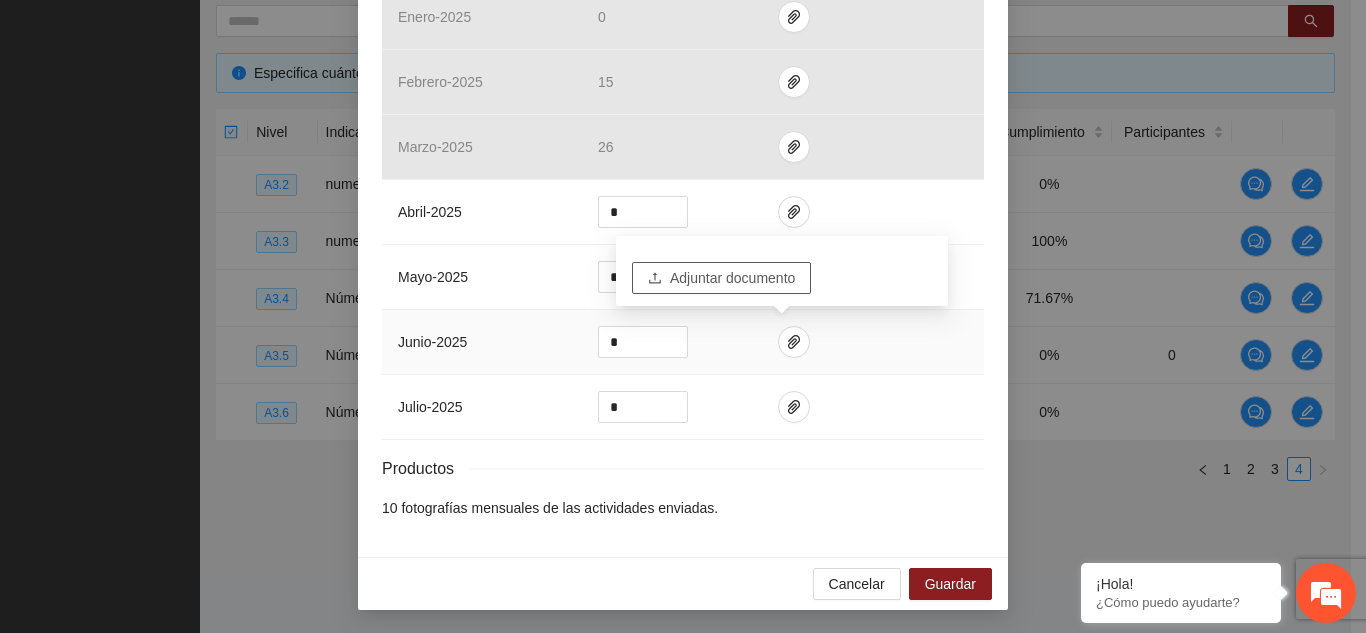 click on "Adjuntar documento" at bounding box center (732, 278) 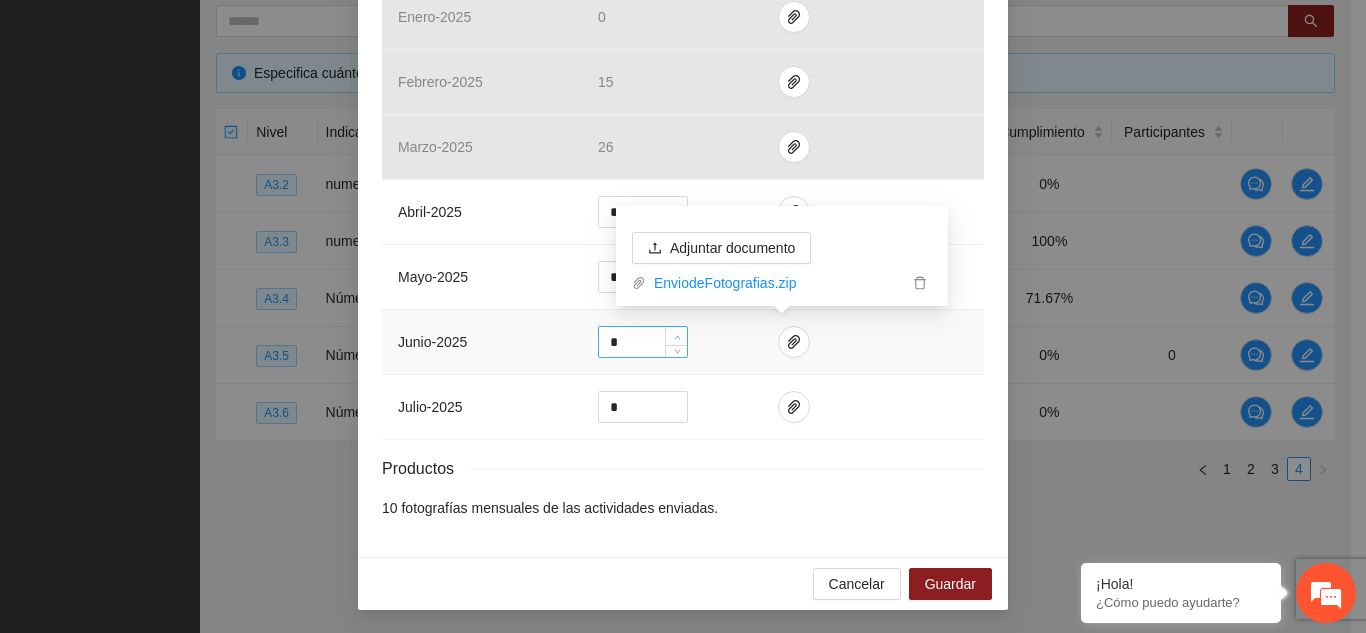 click 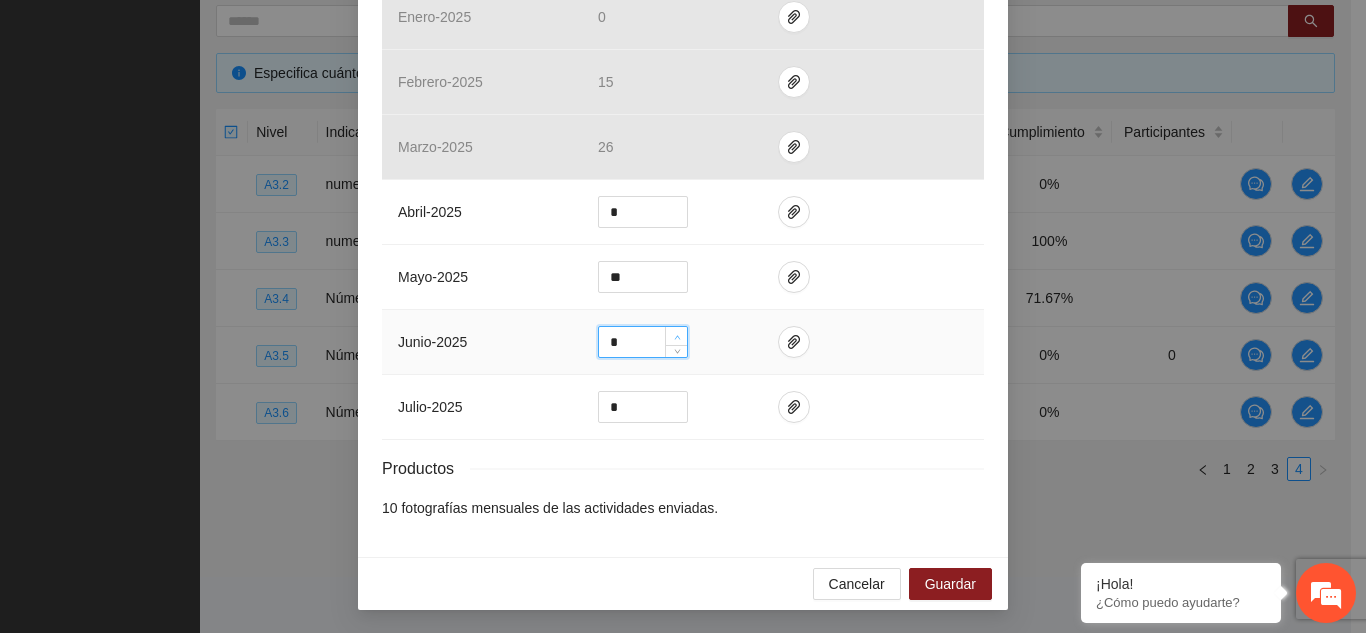 click 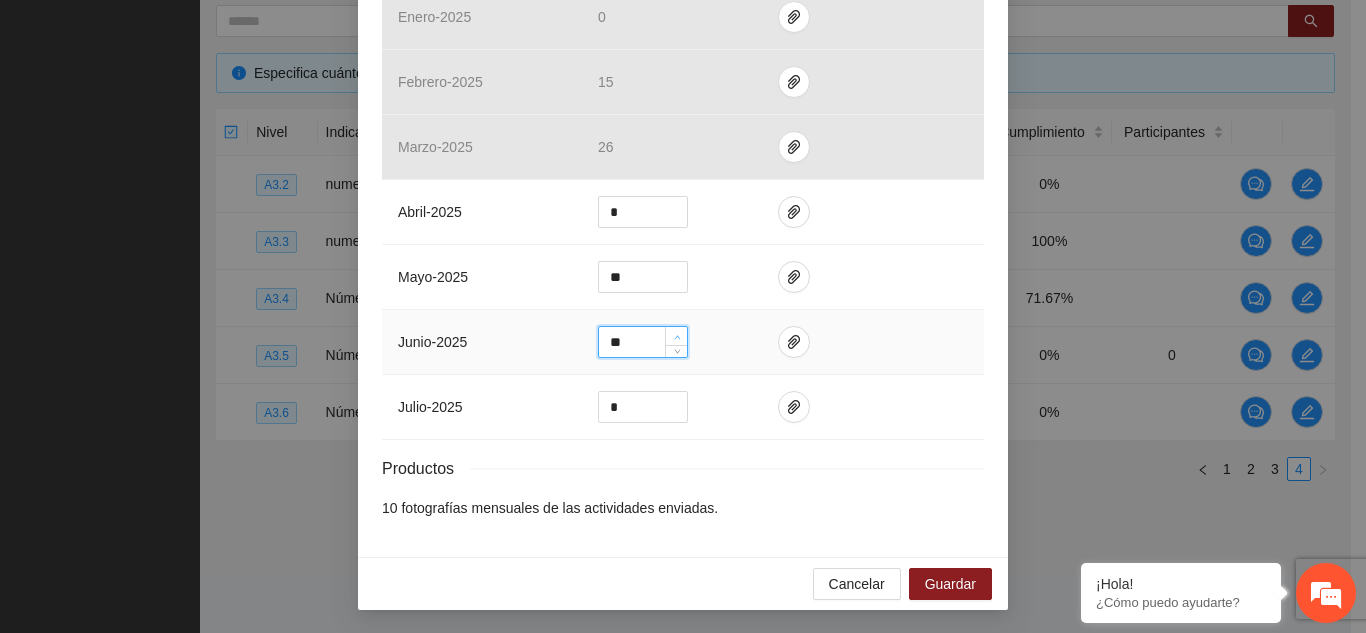 click 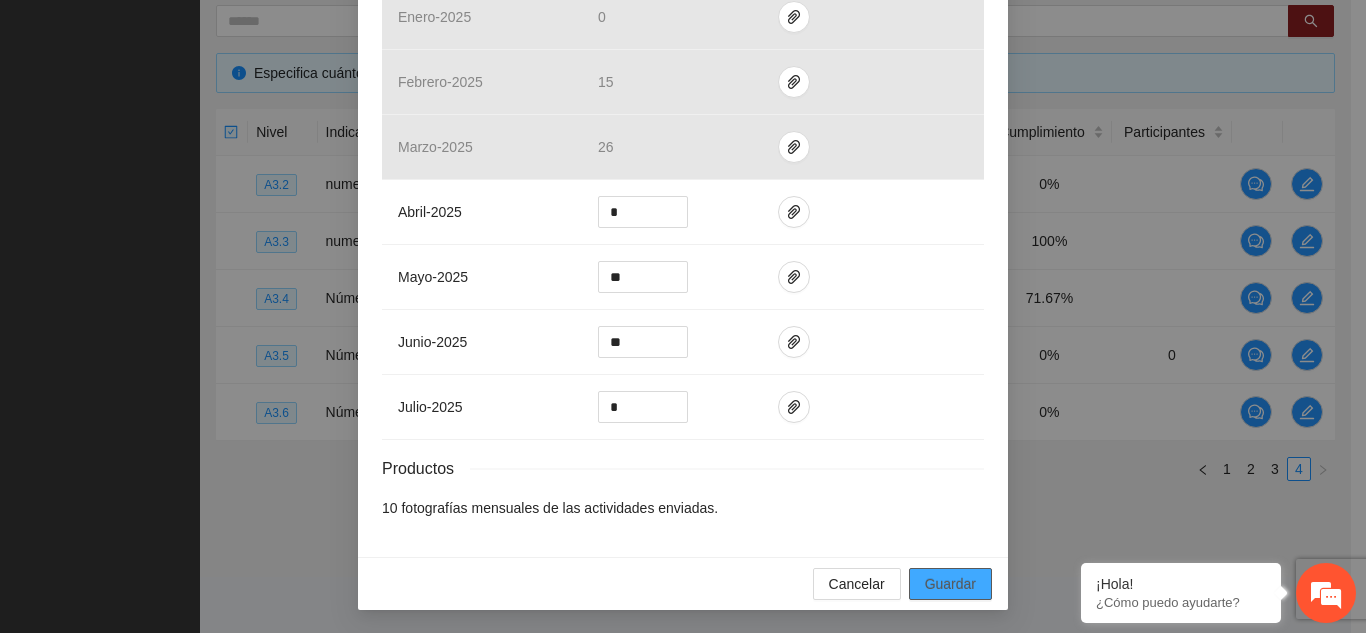 click on "Guardar" at bounding box center [950, 584] 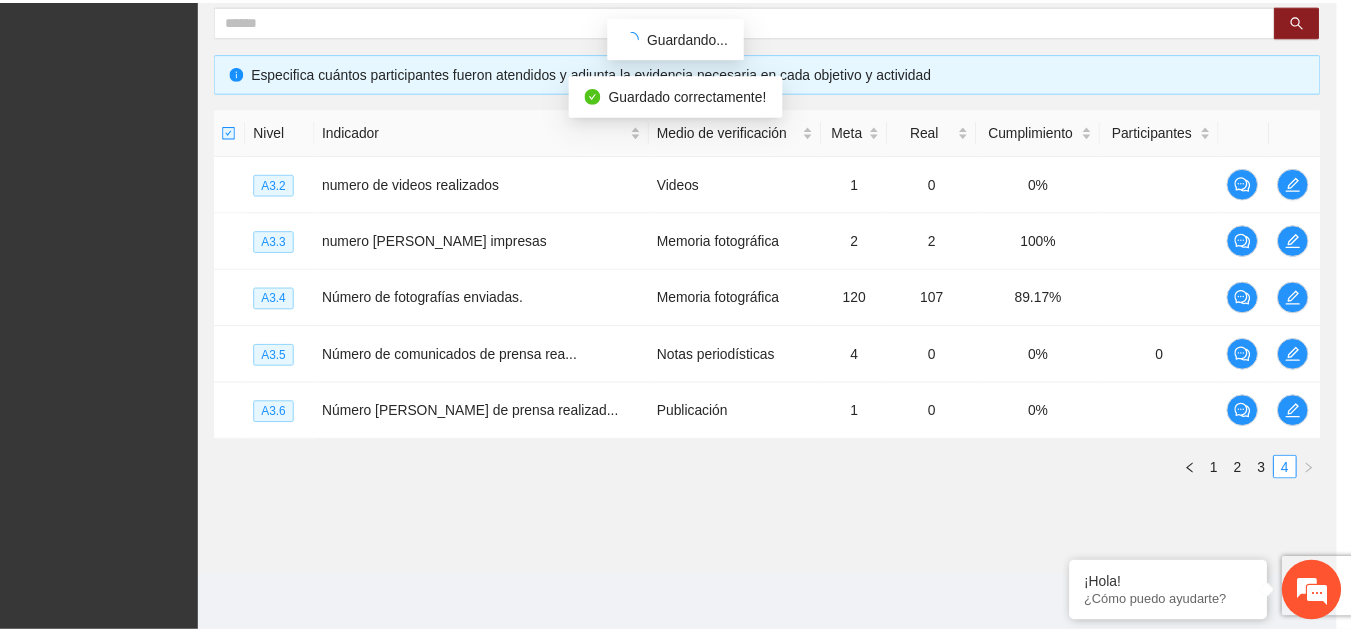 scroll, scrollTop: 762, scrollLeft: 0, axis: vertical 